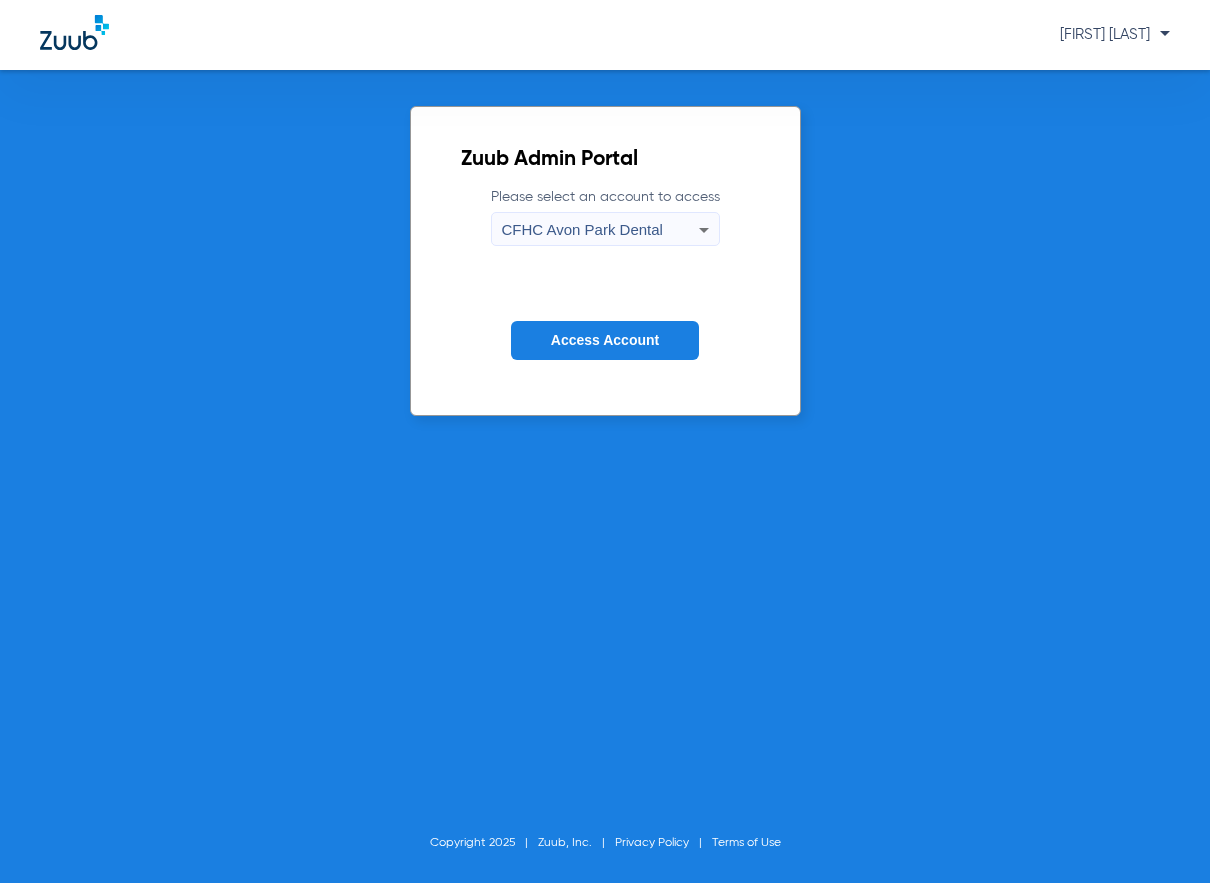 scroll, scrollTop: 0, scrollLeft: 0, axis: both 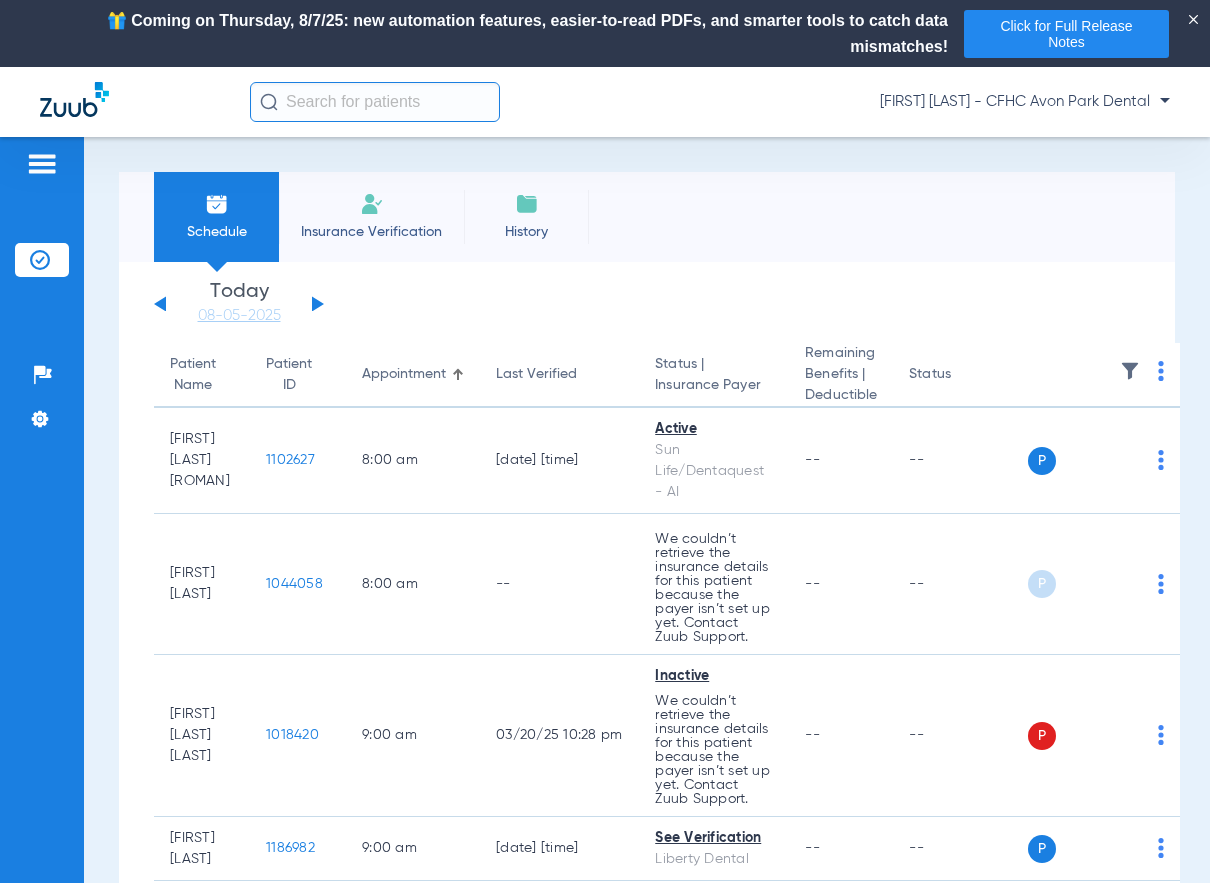 click on "Insurance Verification" 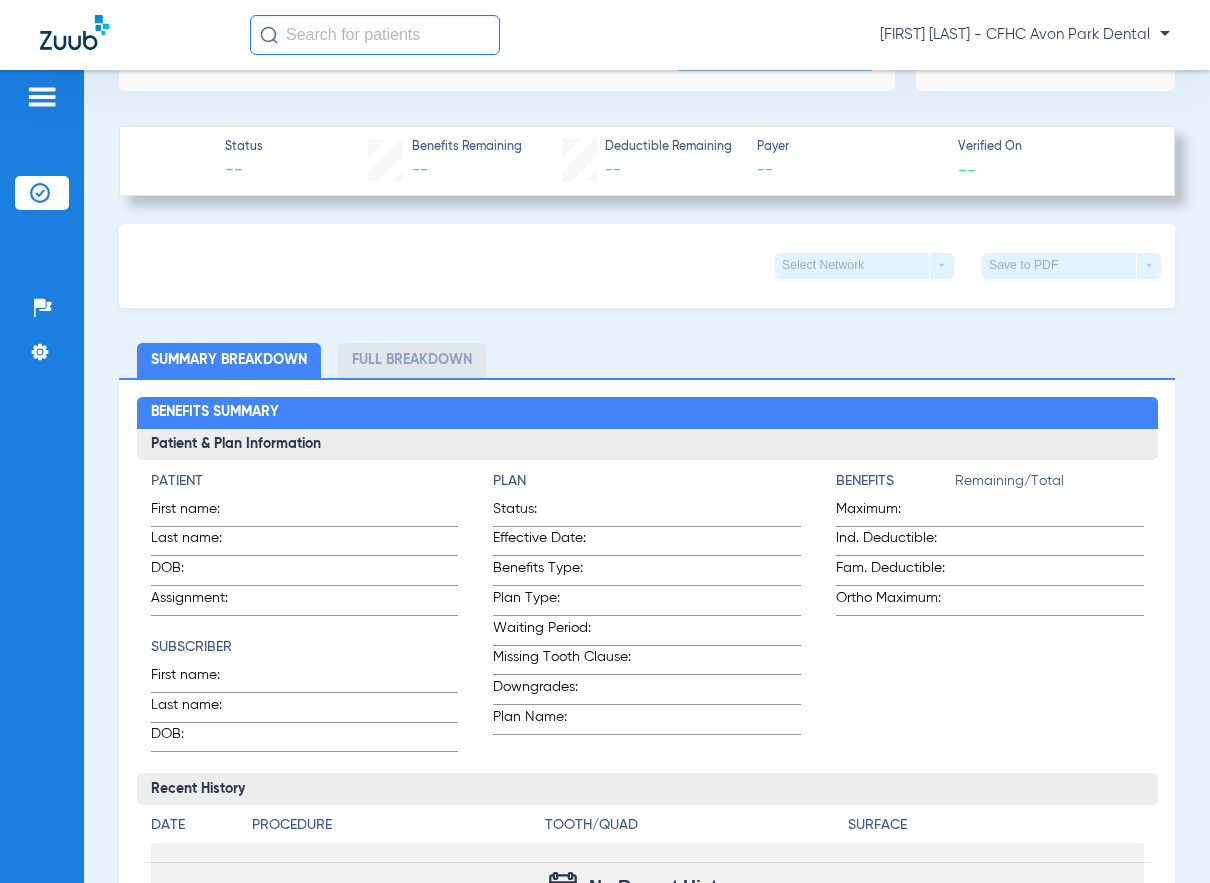 scroll, scrollTop: 600, scrollLeft: 0, axis: vertical 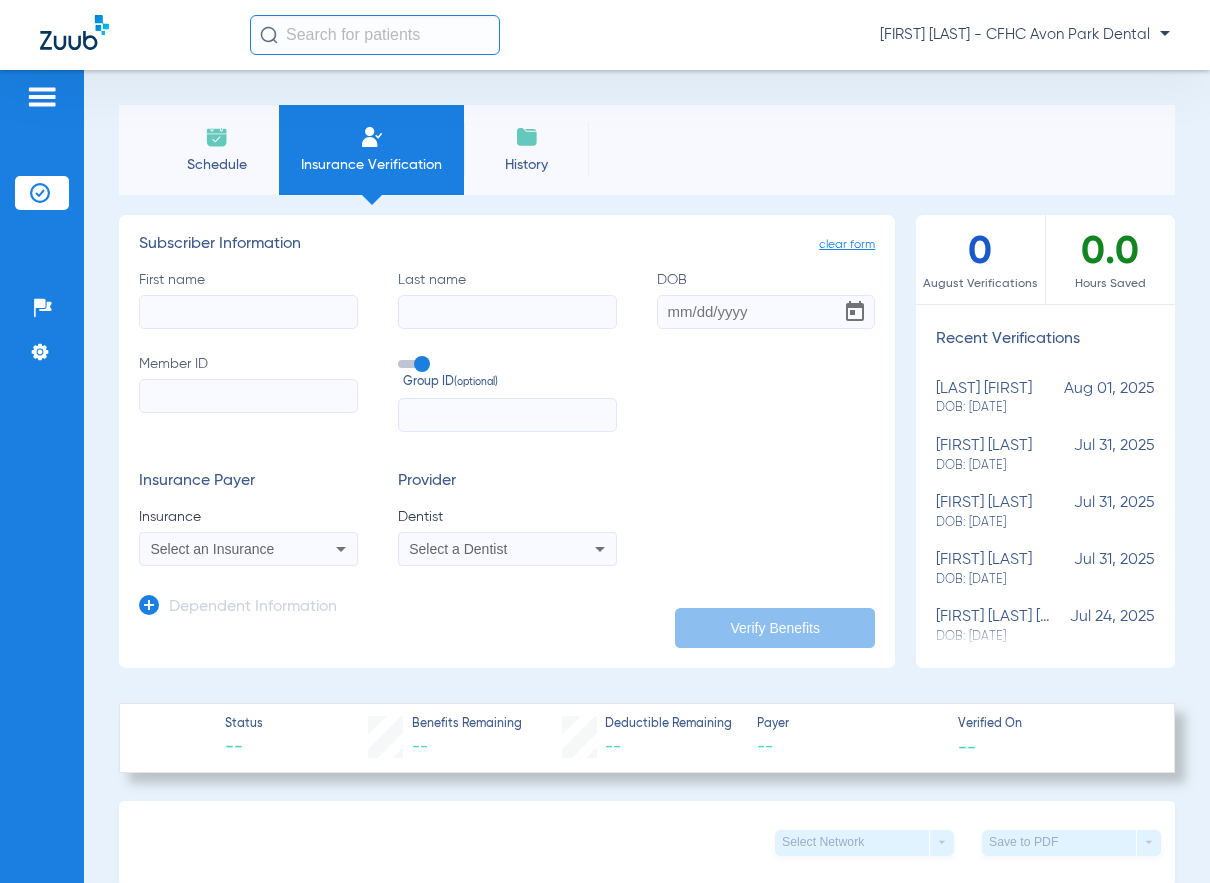 click on "[FIRST] [LAST] - CFHC Avon Park Dental" 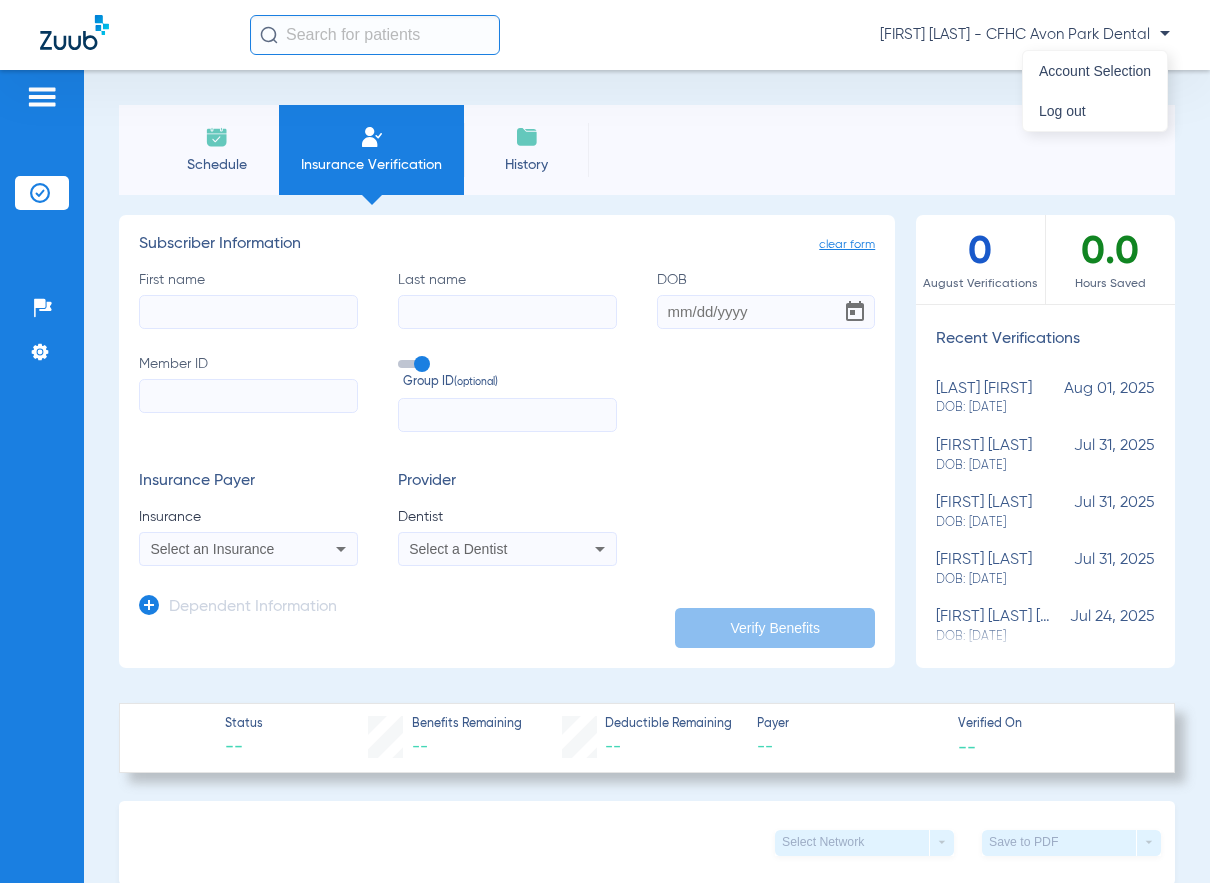 click at bounding box center (605, 441) 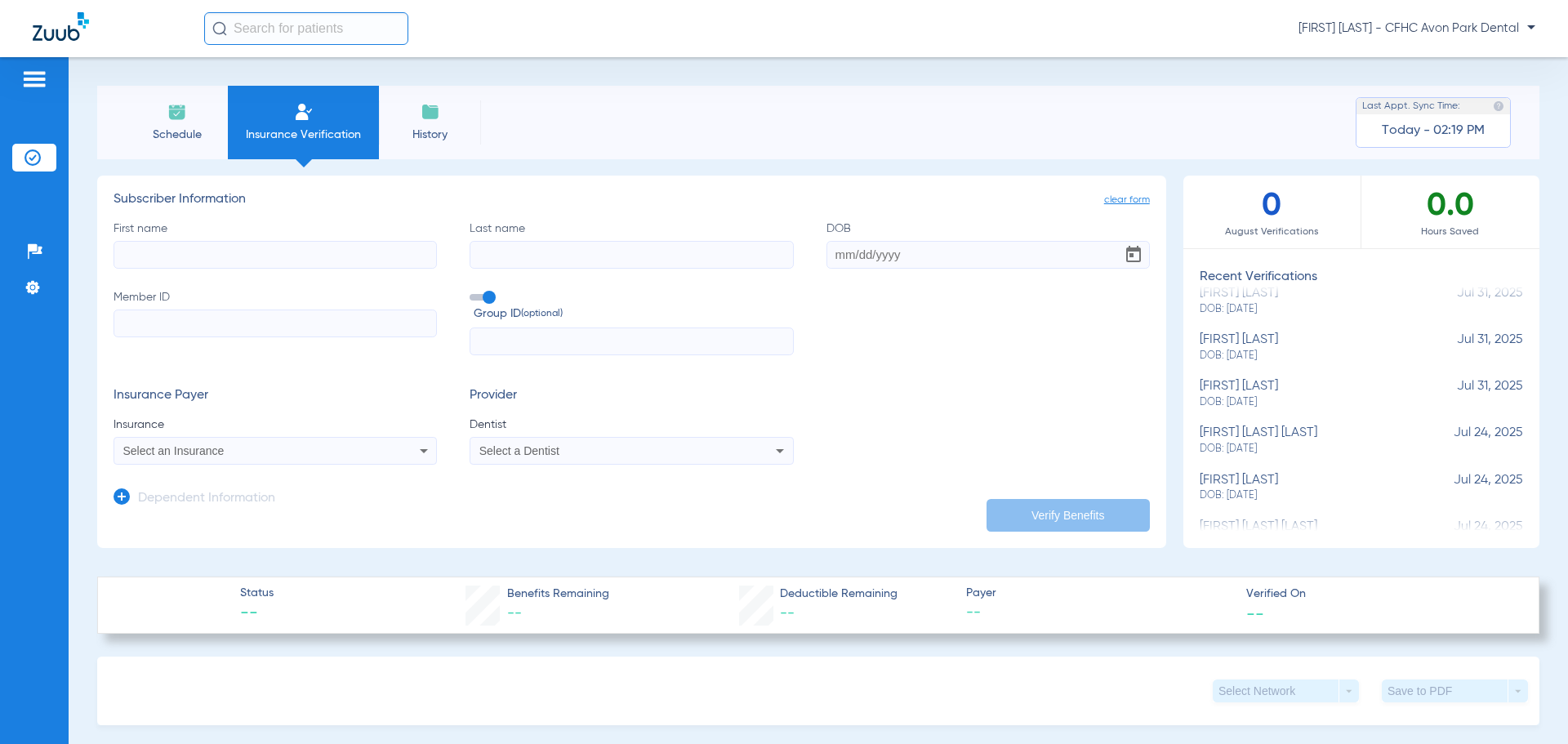 scroll, scrollTop: 82, scrollLeft: 0, axis: vertical 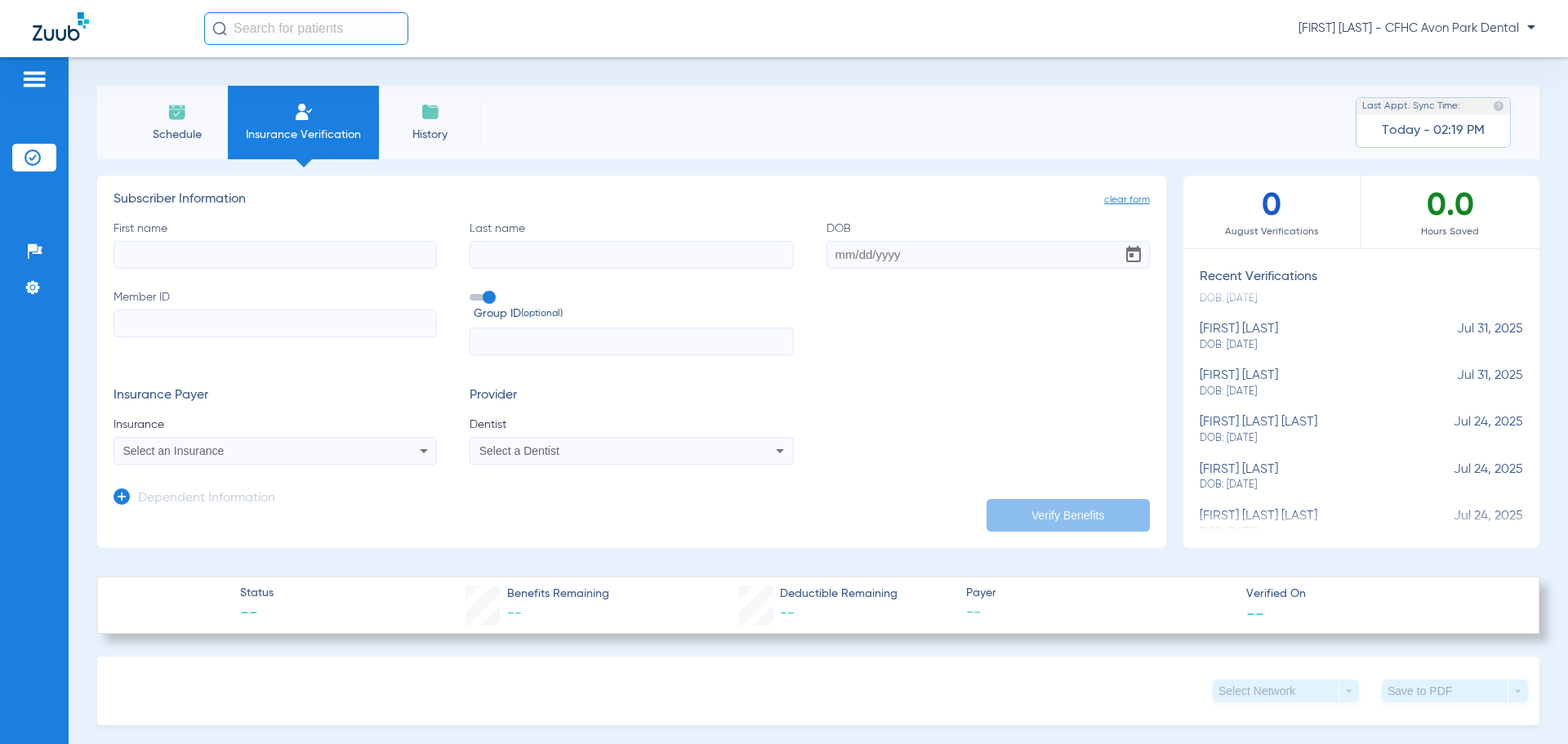 click on "Payer" 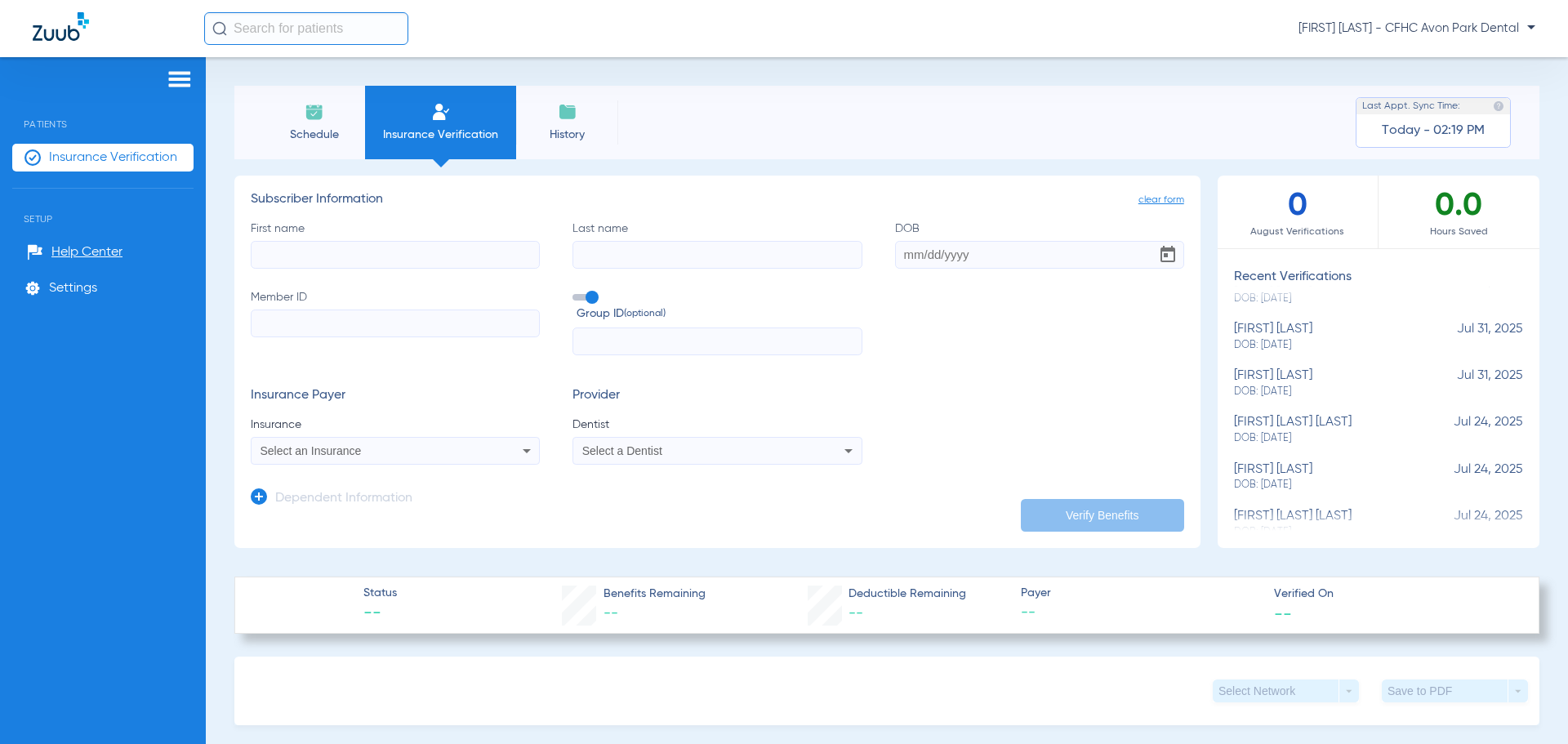 click 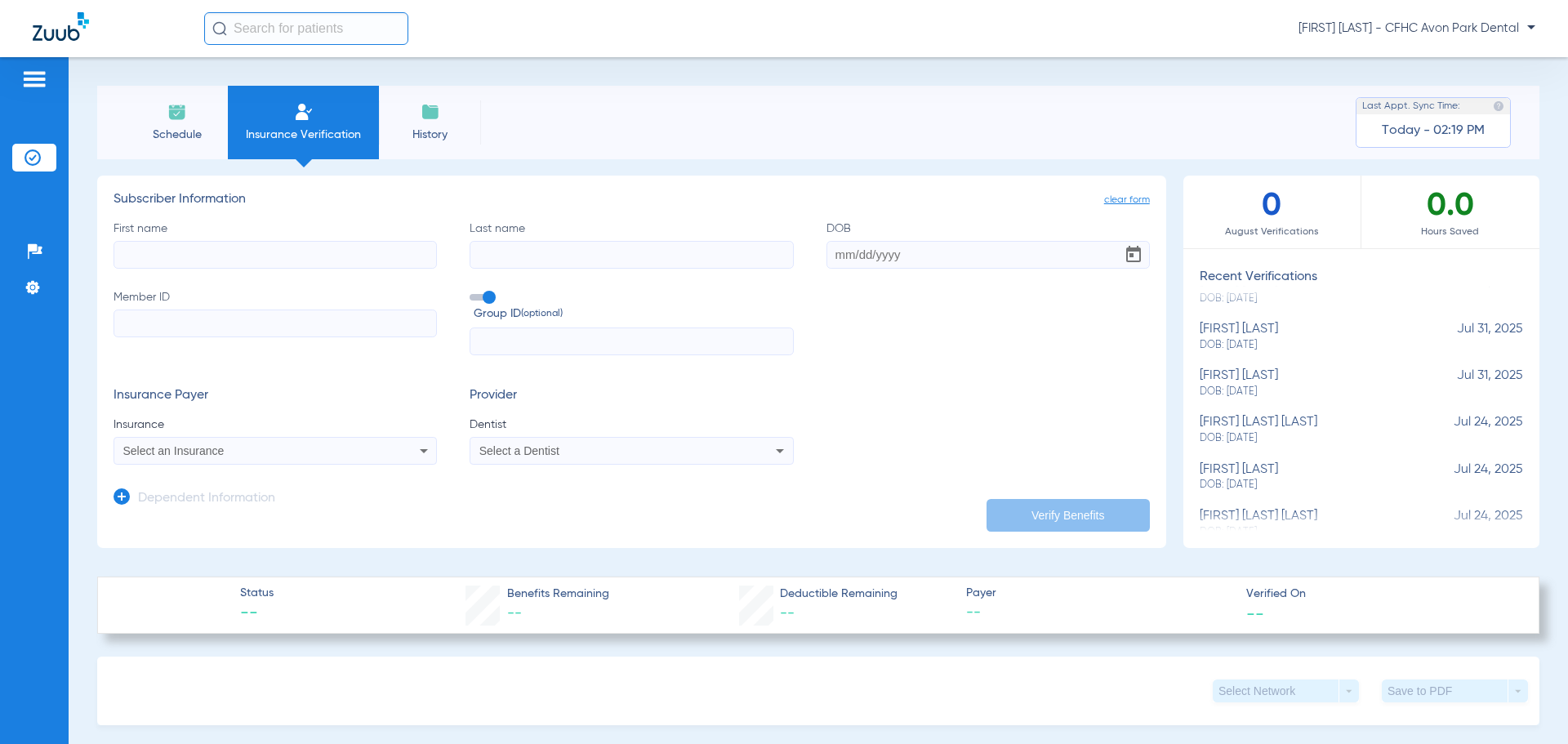 click 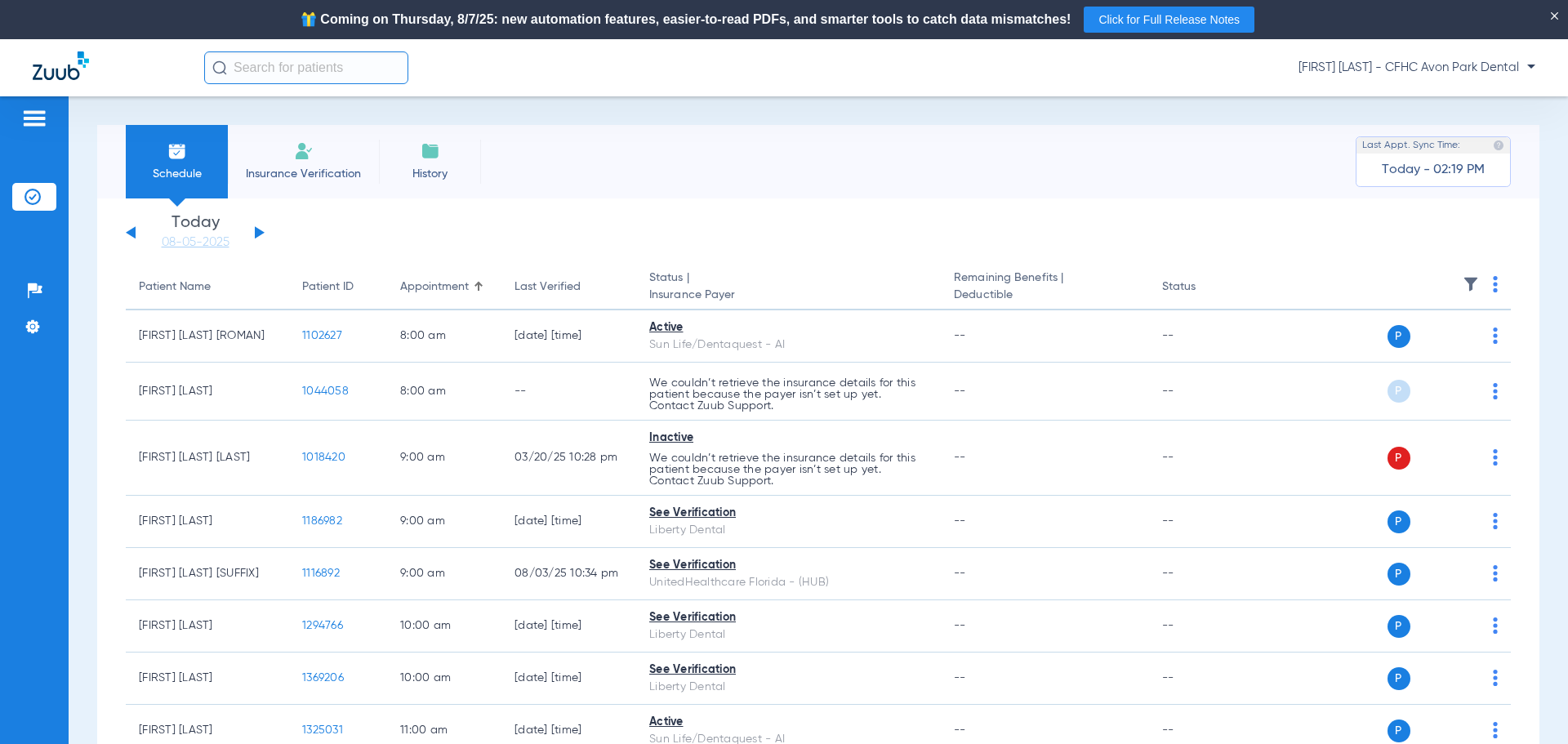 click 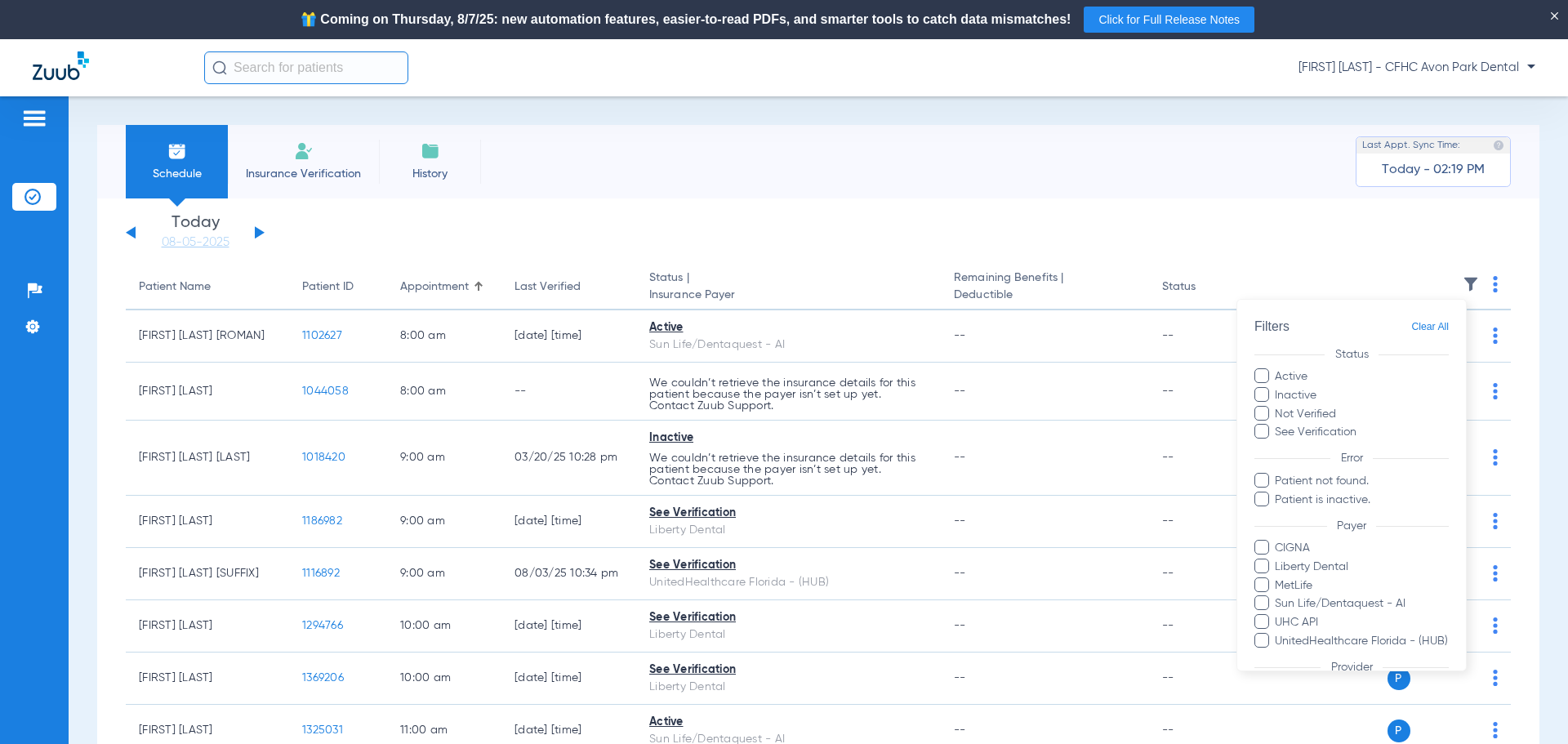 click at bounding box center (1262, 547) 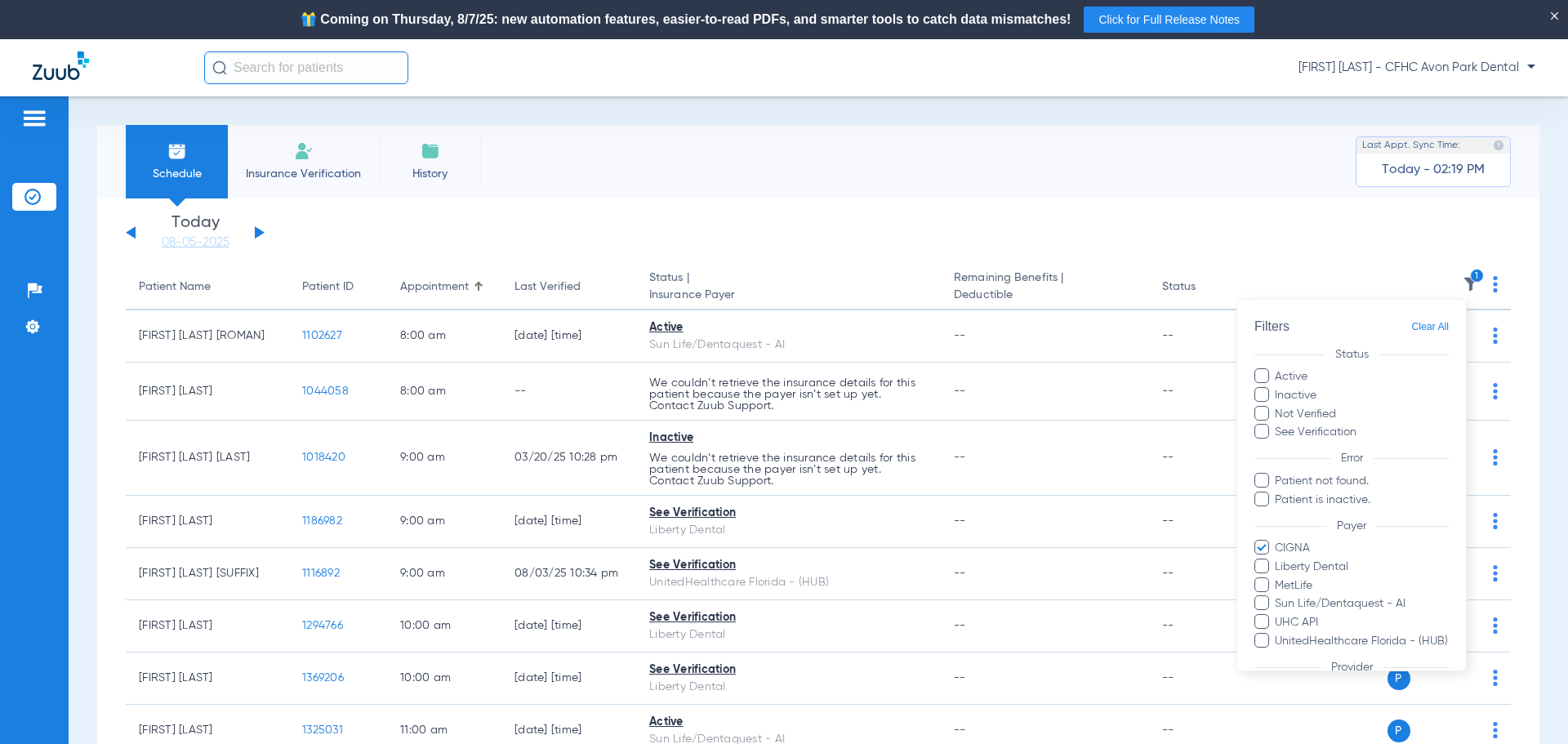 click at bounding box center [1262, 566] 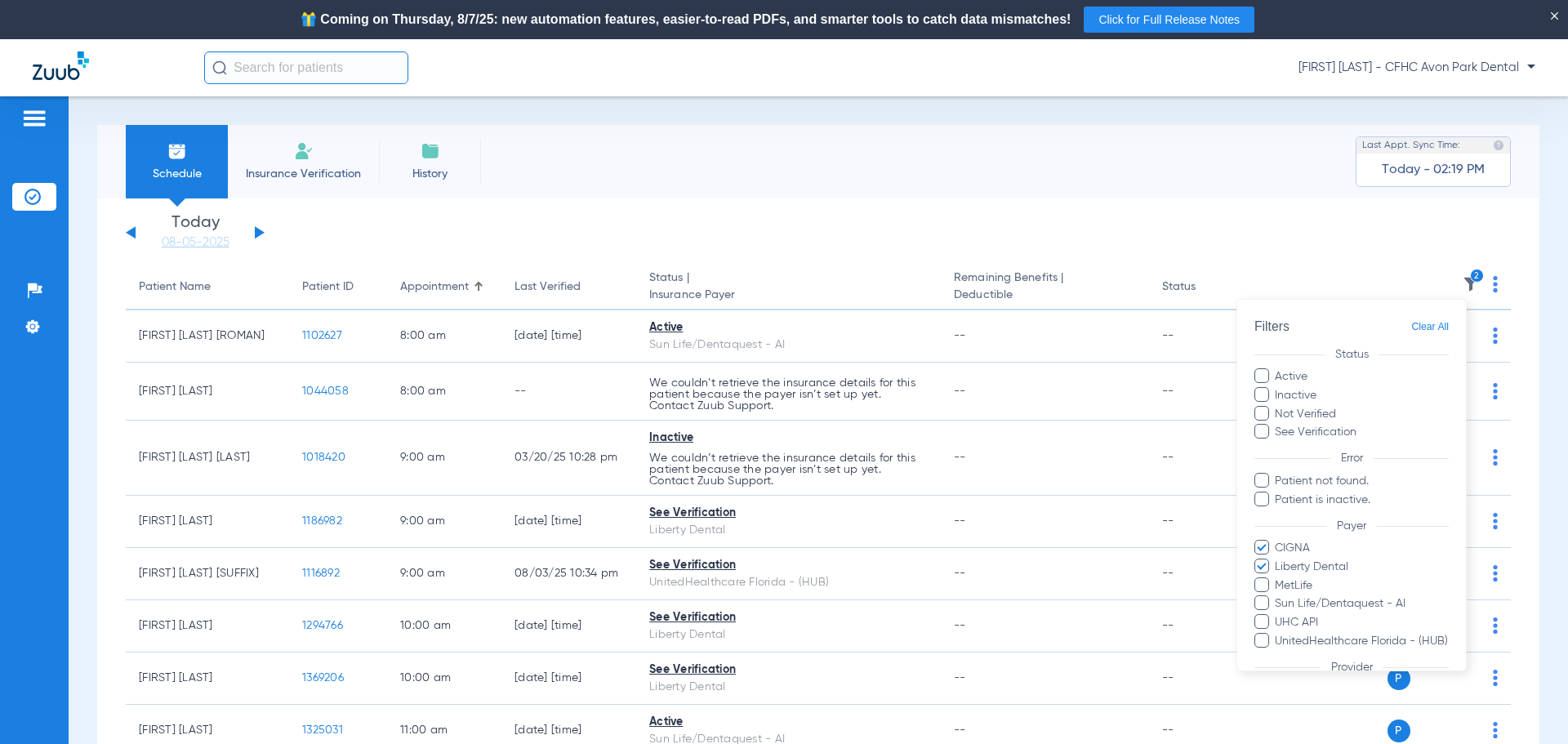 click at bounding box center [1262, 585] 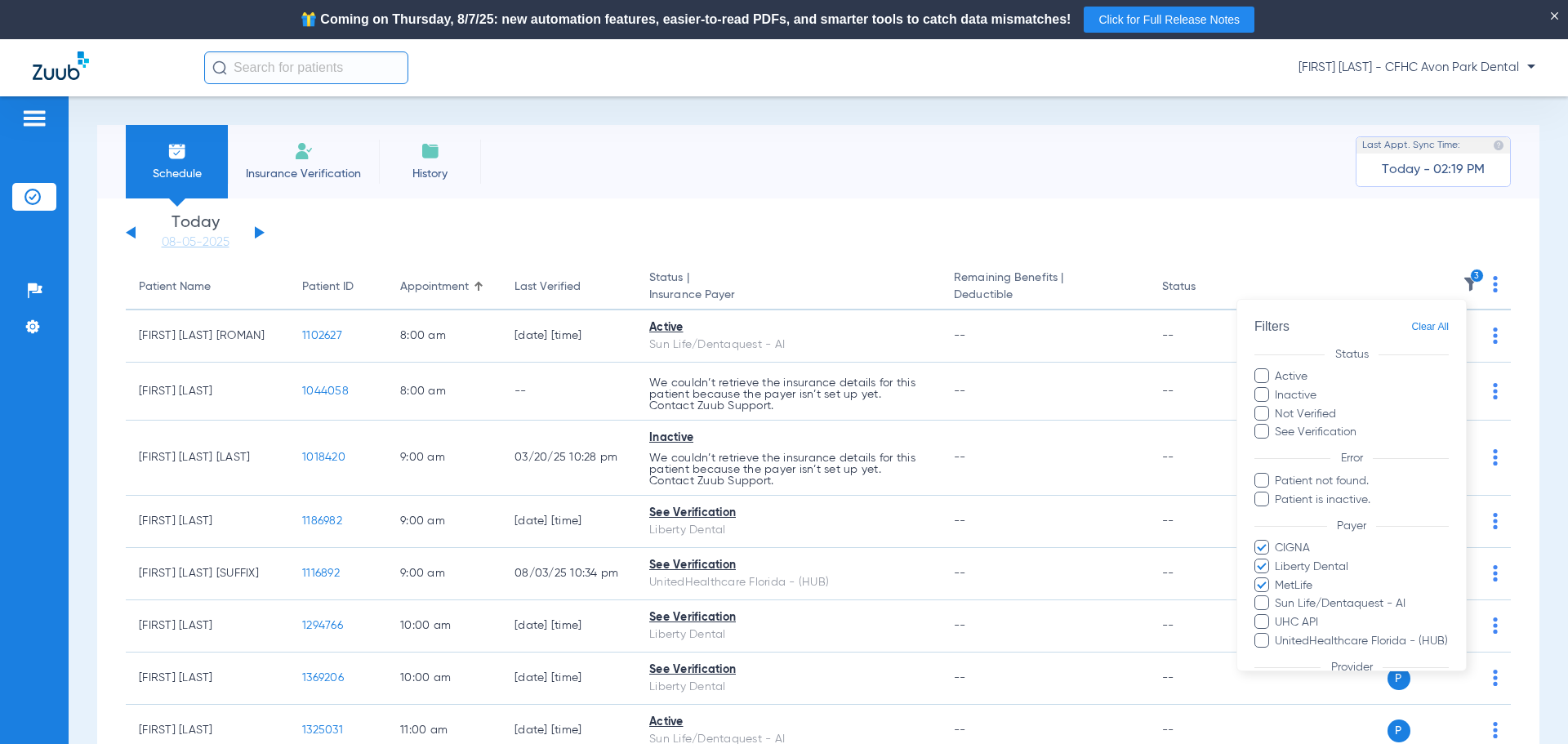 click at bounding box center [1262, 603] 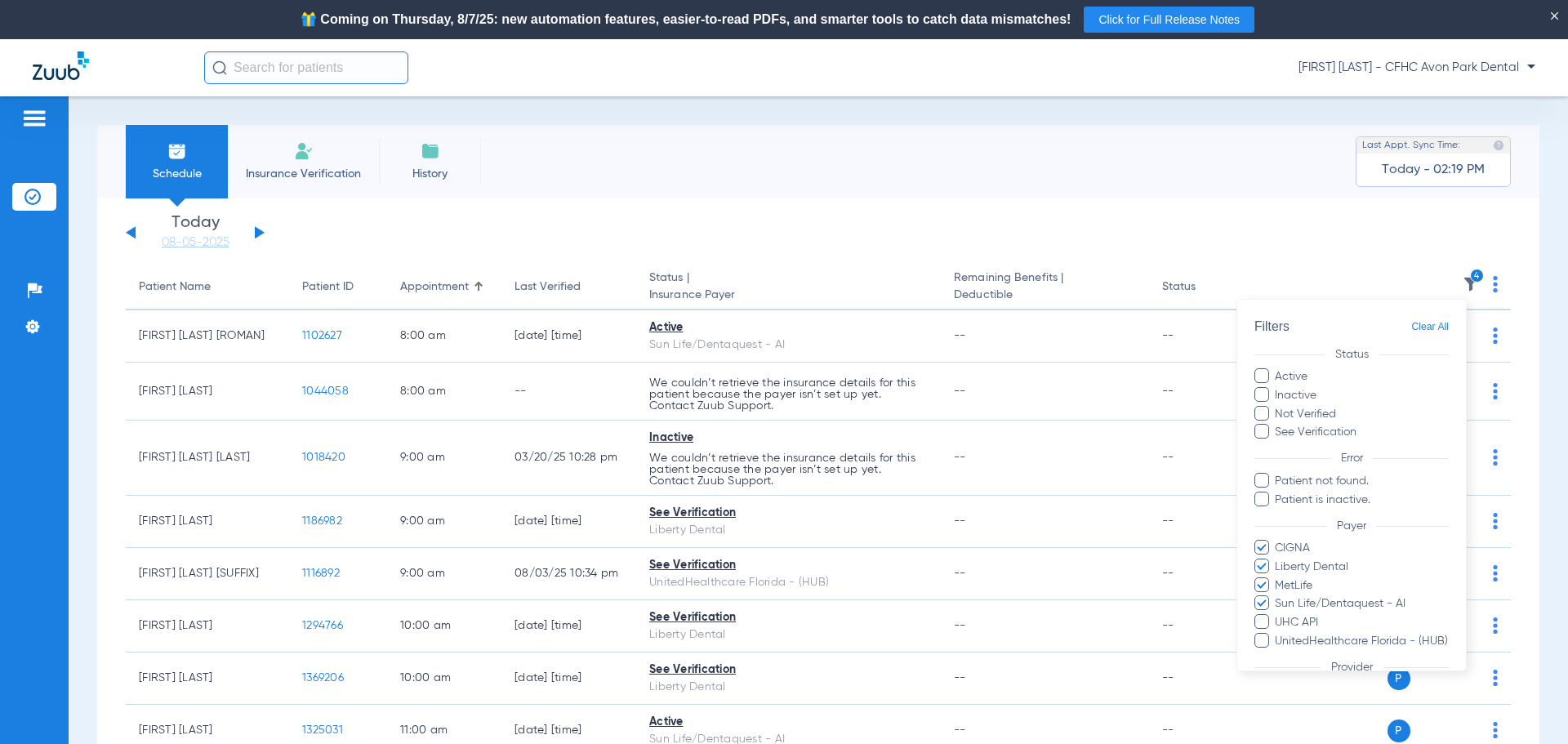 click at bounding box center [1262, 621] 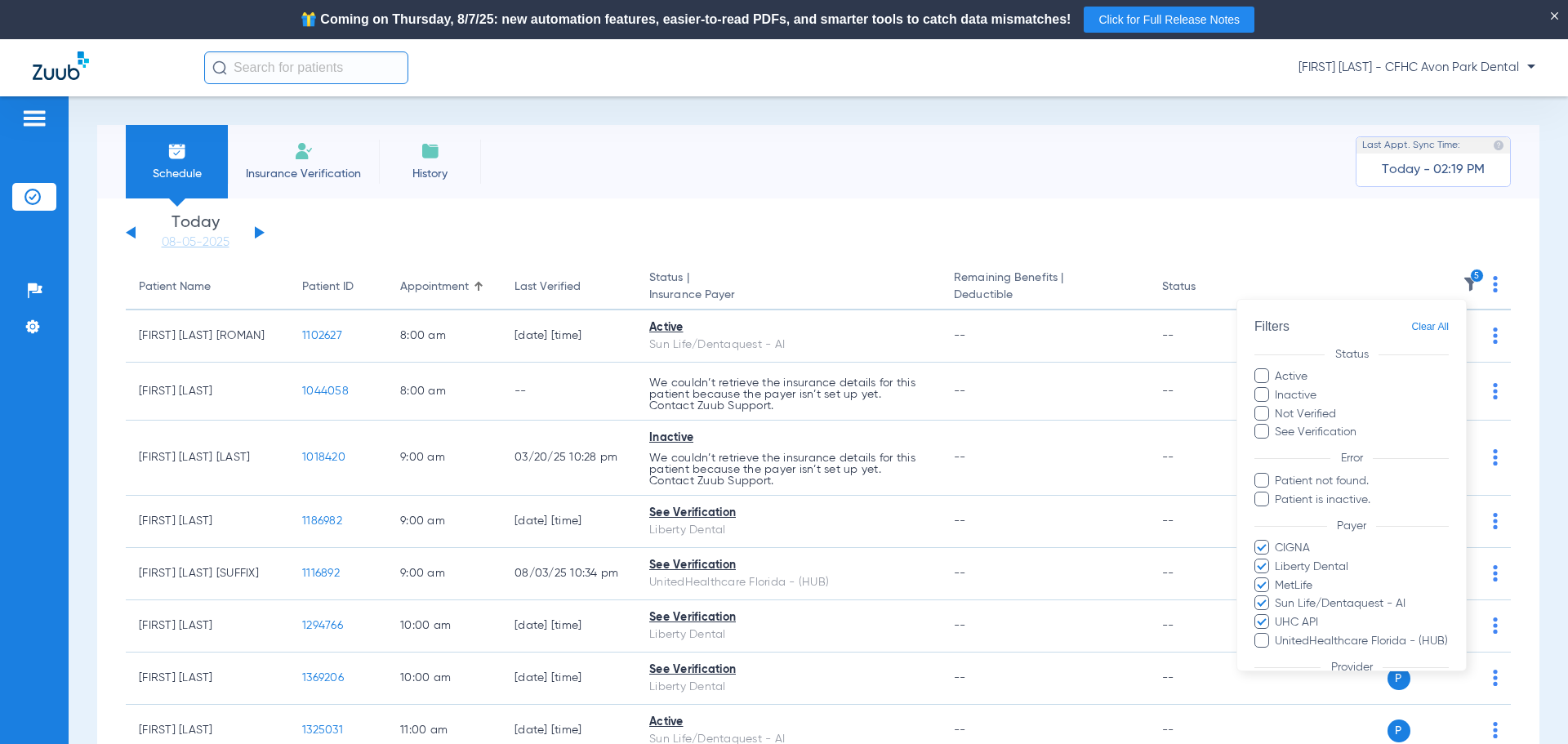 click at bounding box center [1262, 640] 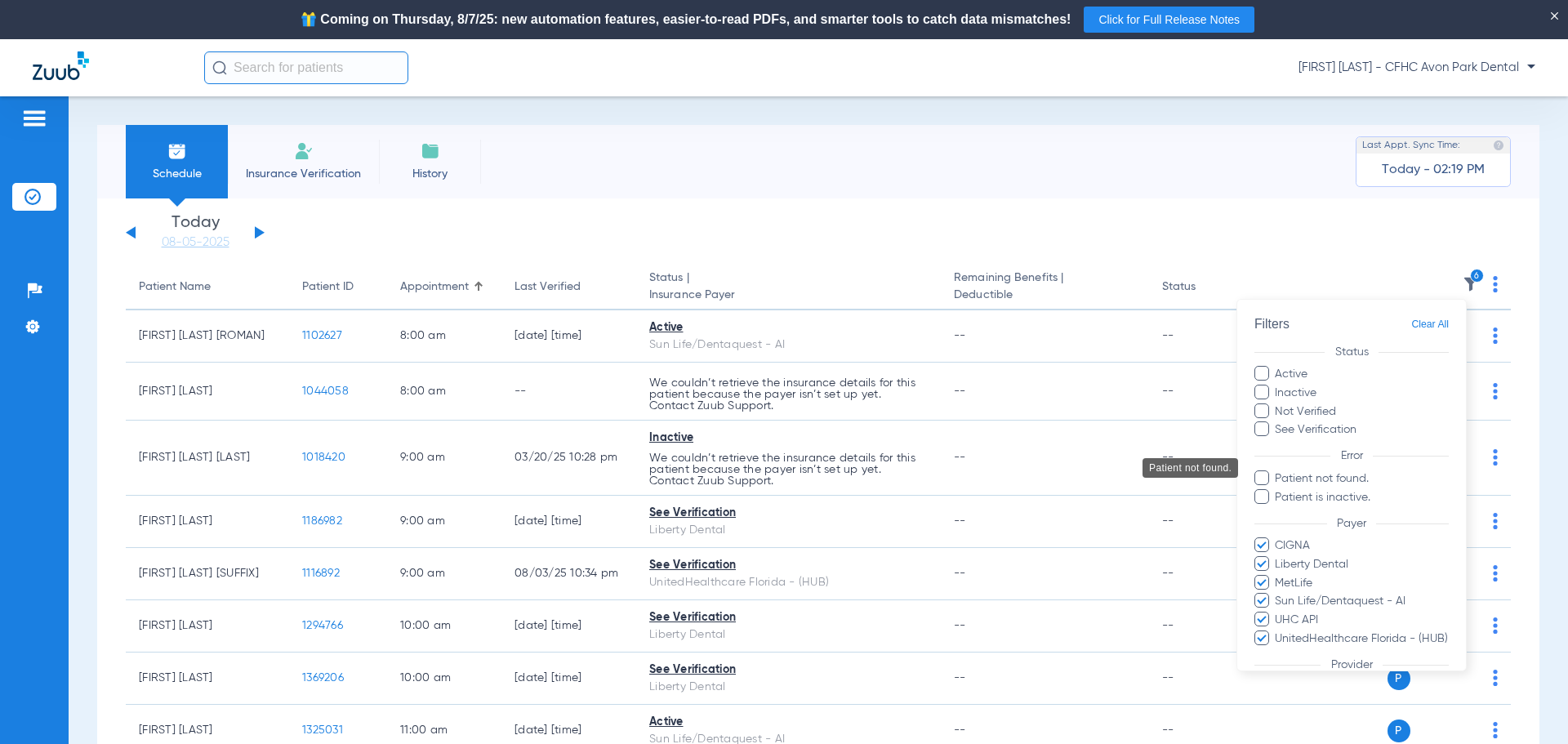 scroll, scrollTop: 0, scrollLeft: 0, axis: both 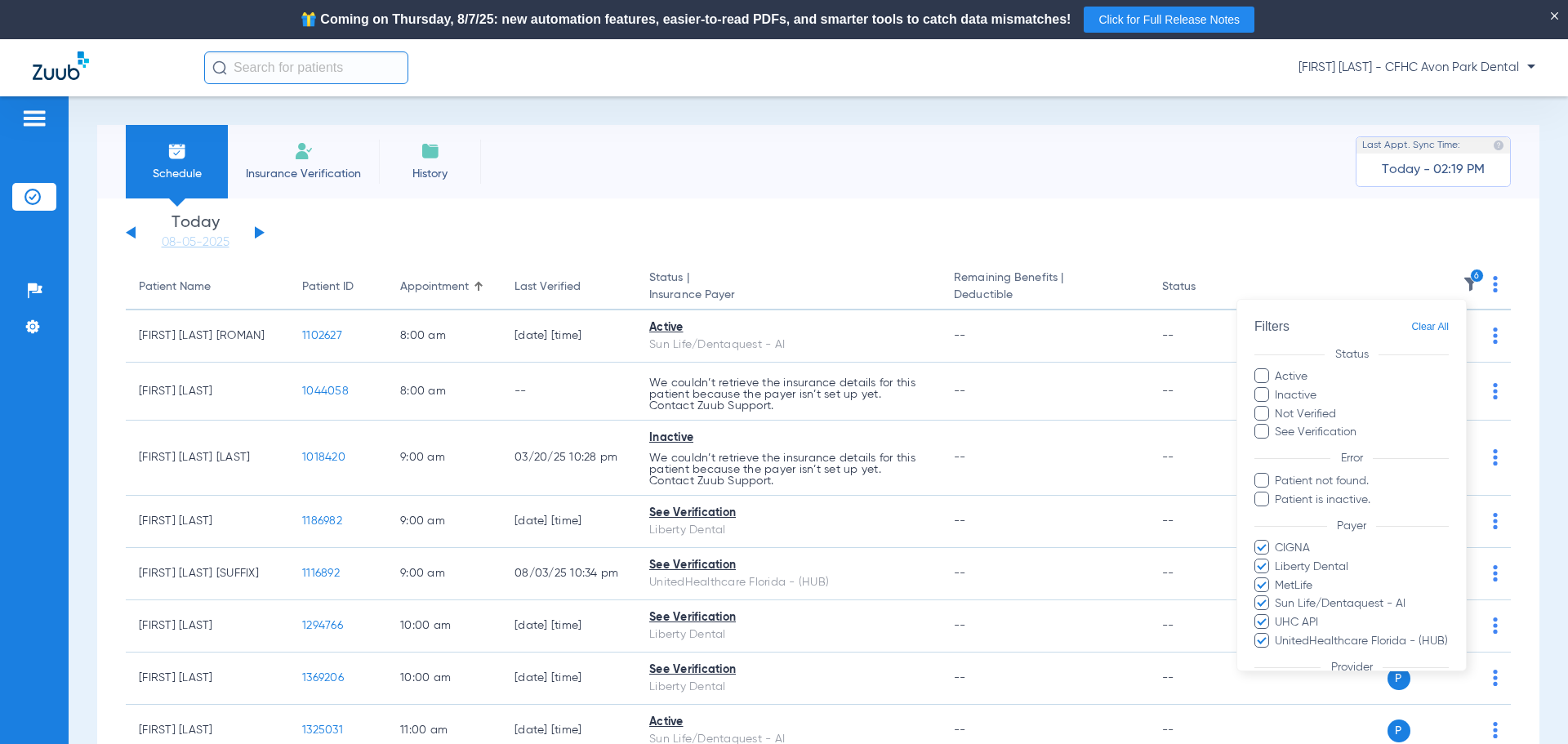 click at bounding box center [1262, 480] 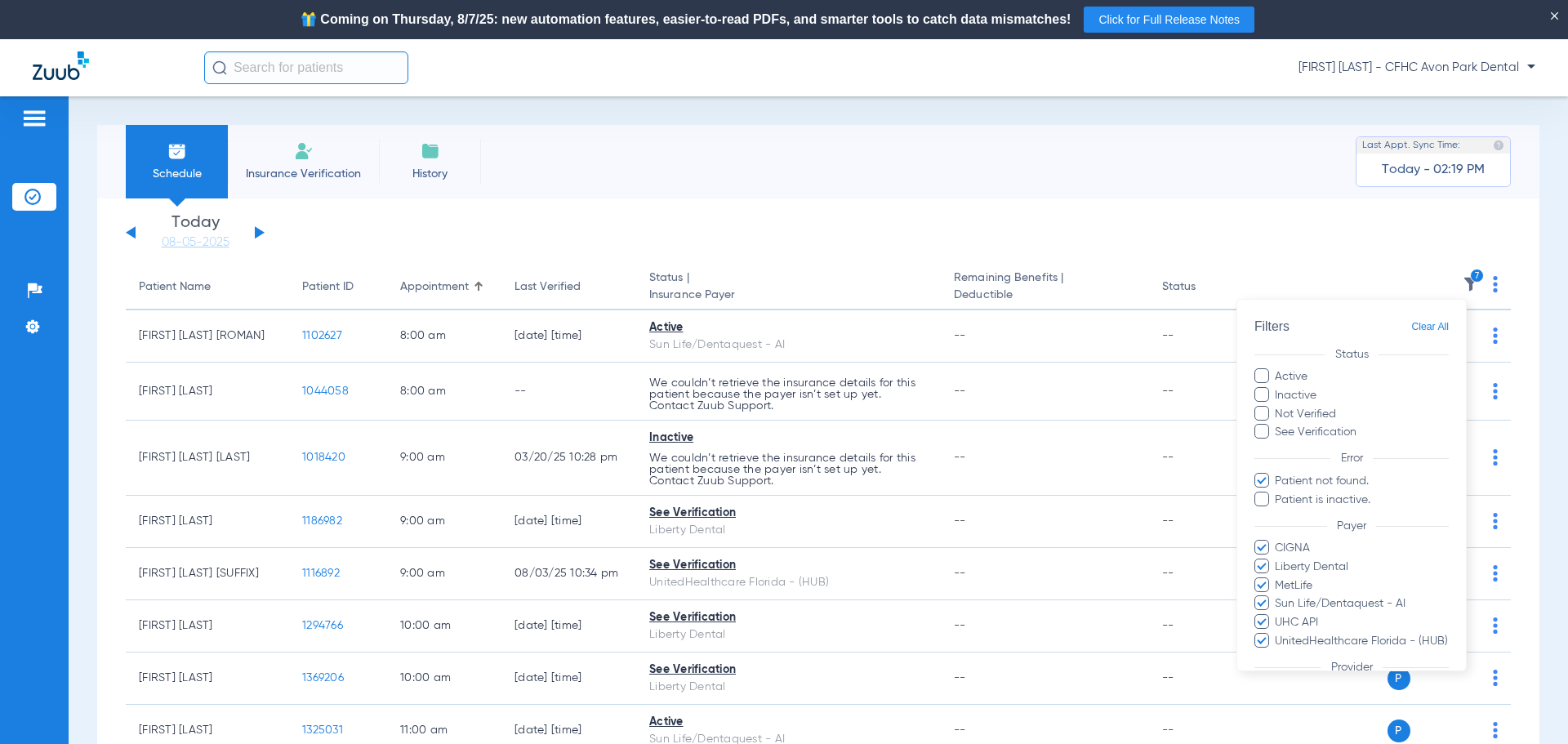 click at bounding box center (1262, 499) 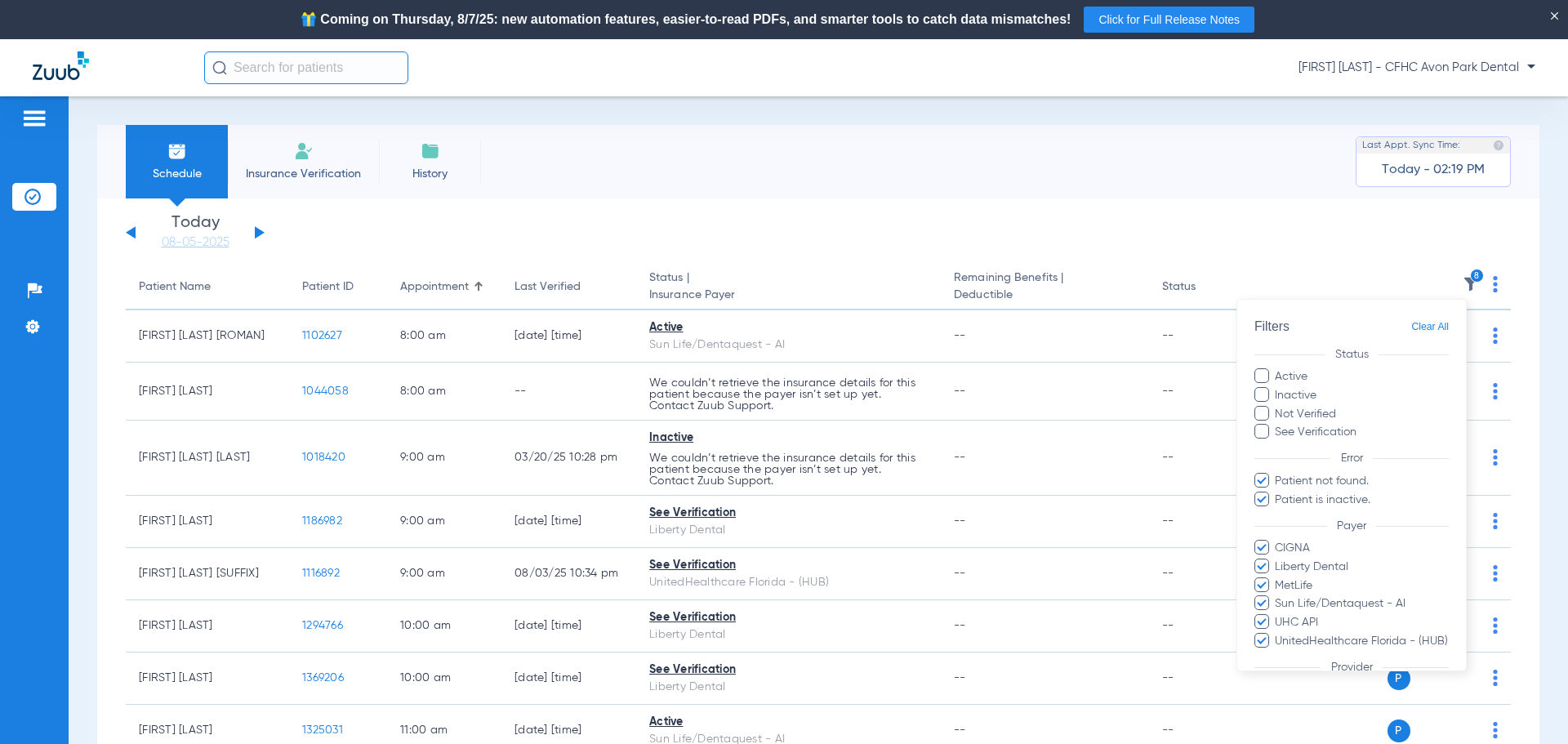 click at bounding box center (1262, 431) 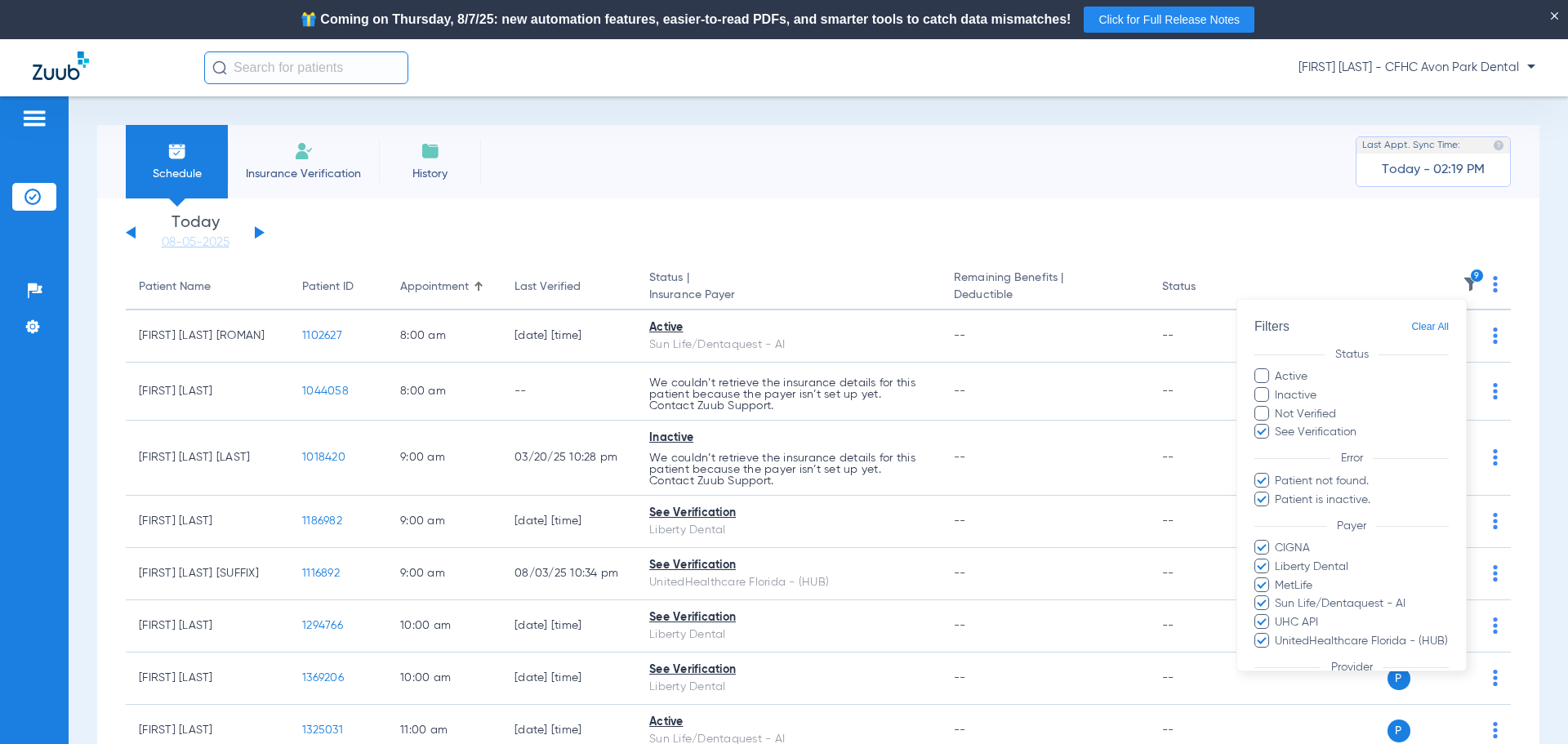 click at bounding box center [1262, 376] 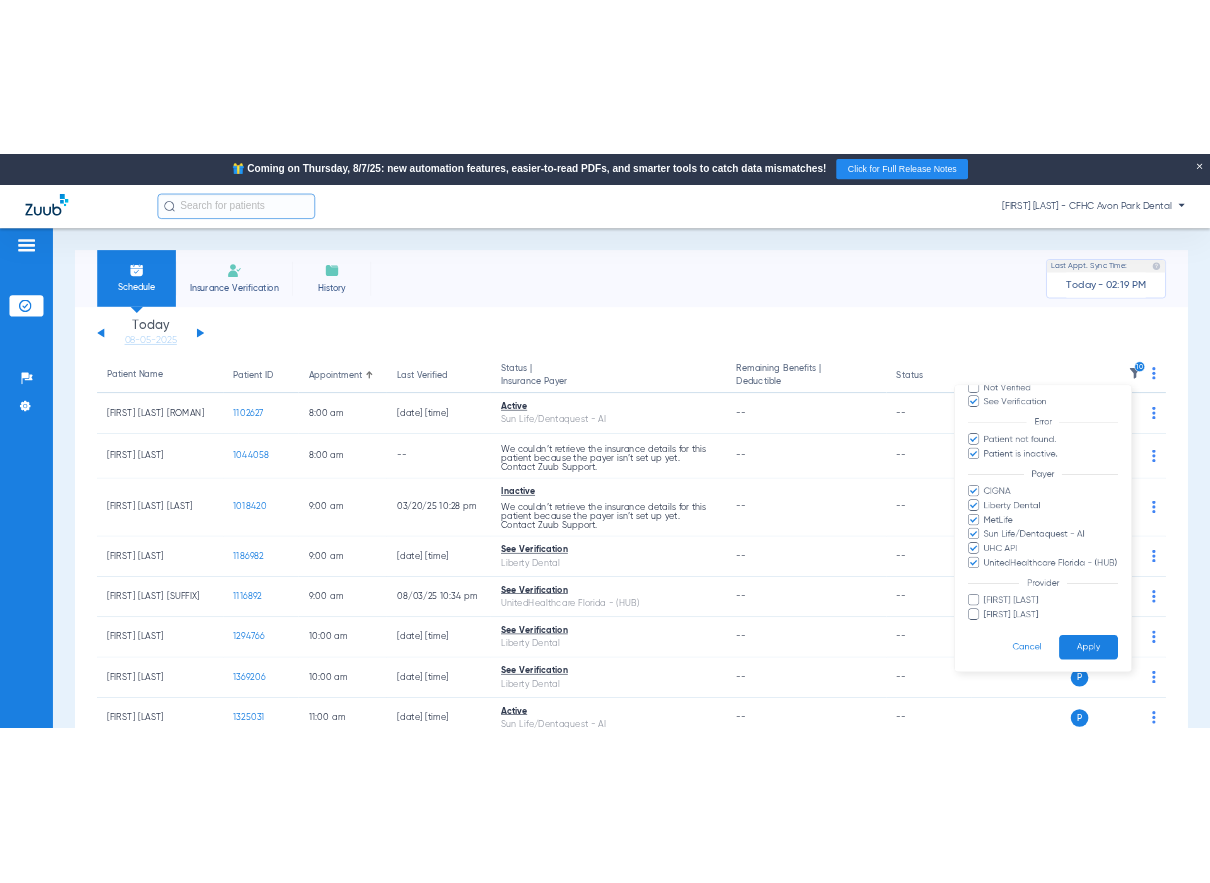 scroll, scrollTop: 138, scrollLeft: 0, axis: vertical 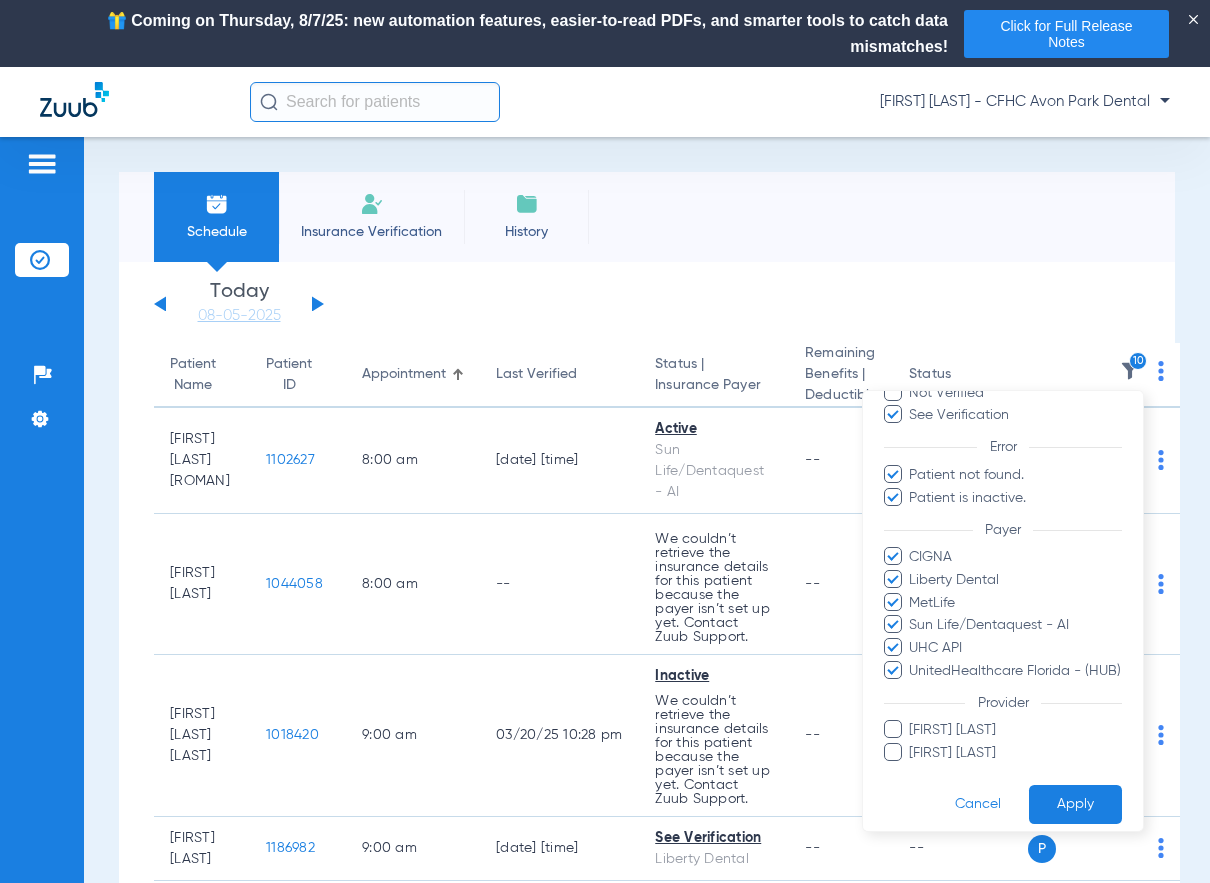 click at bounding box center (605, 441) 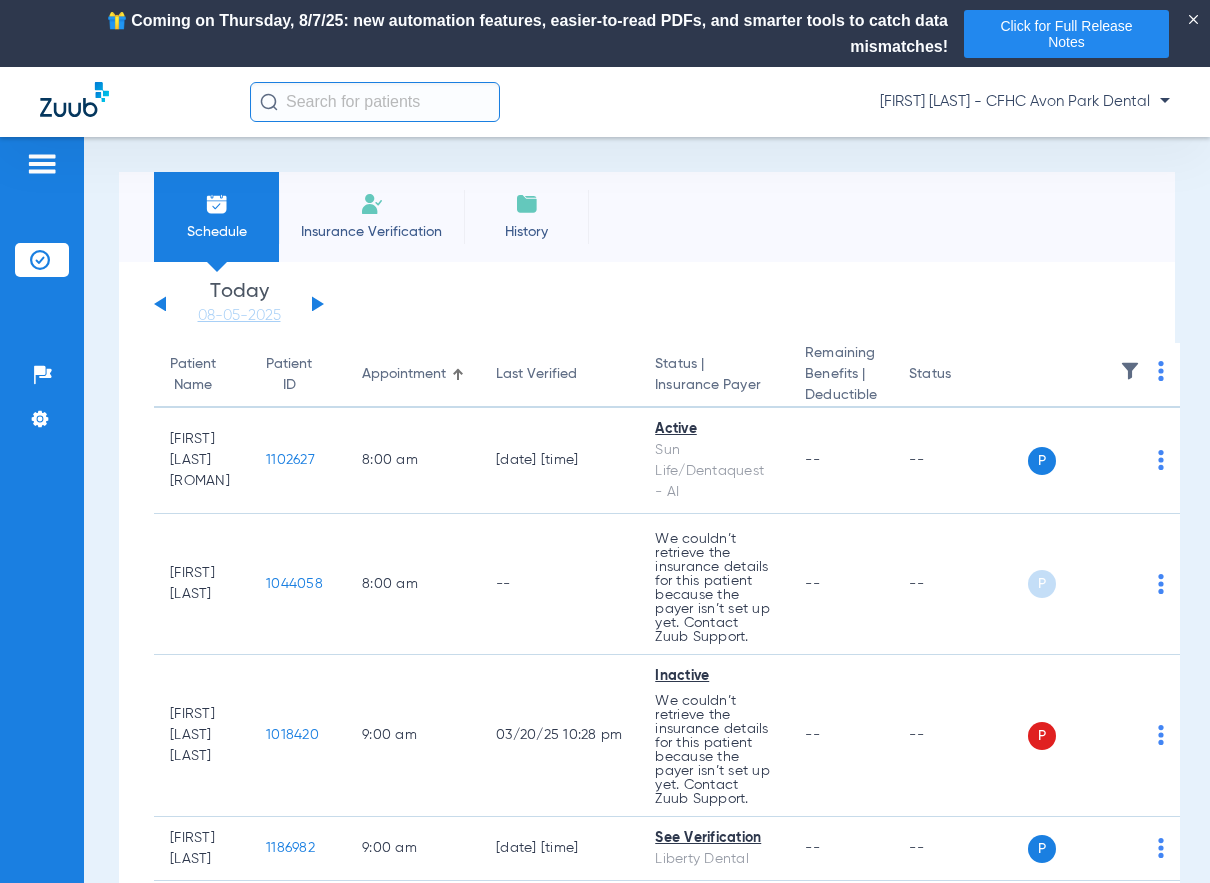 click 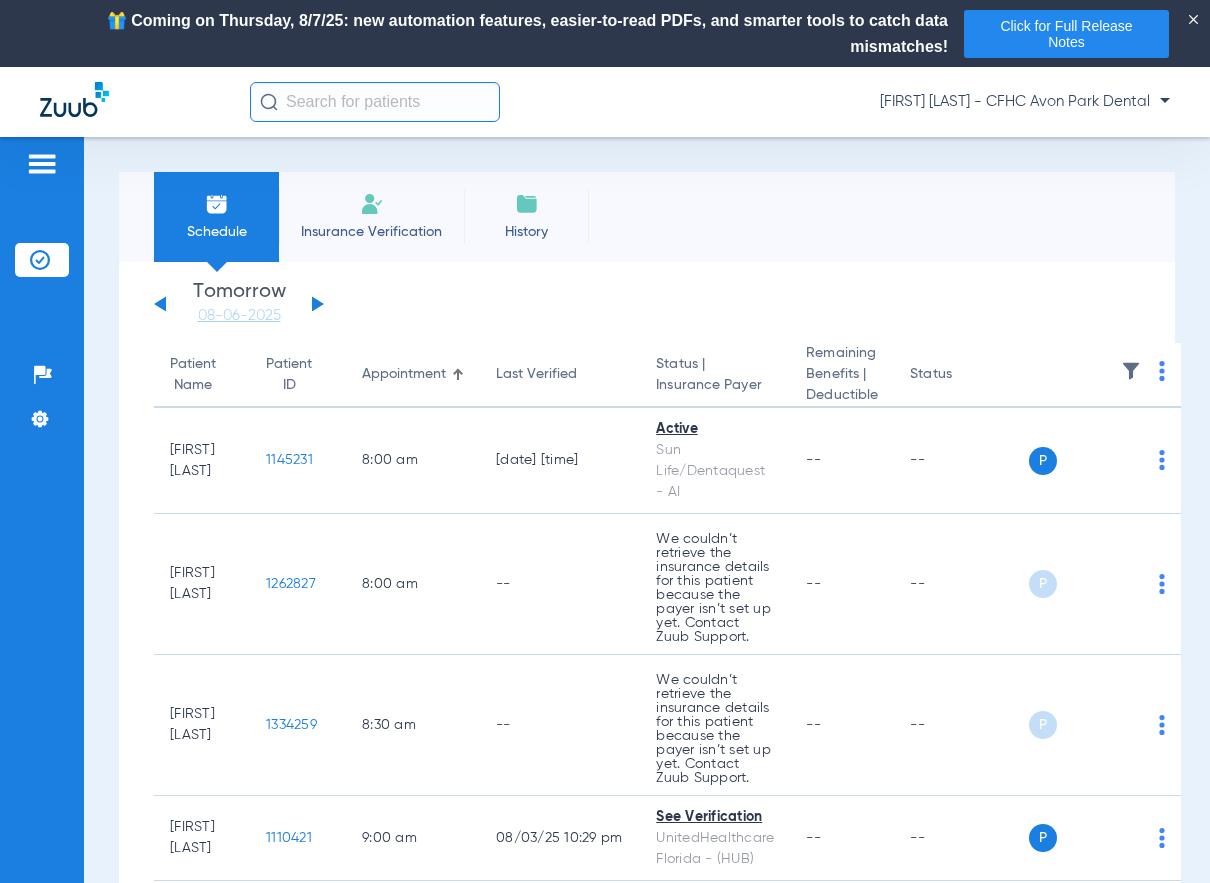 click 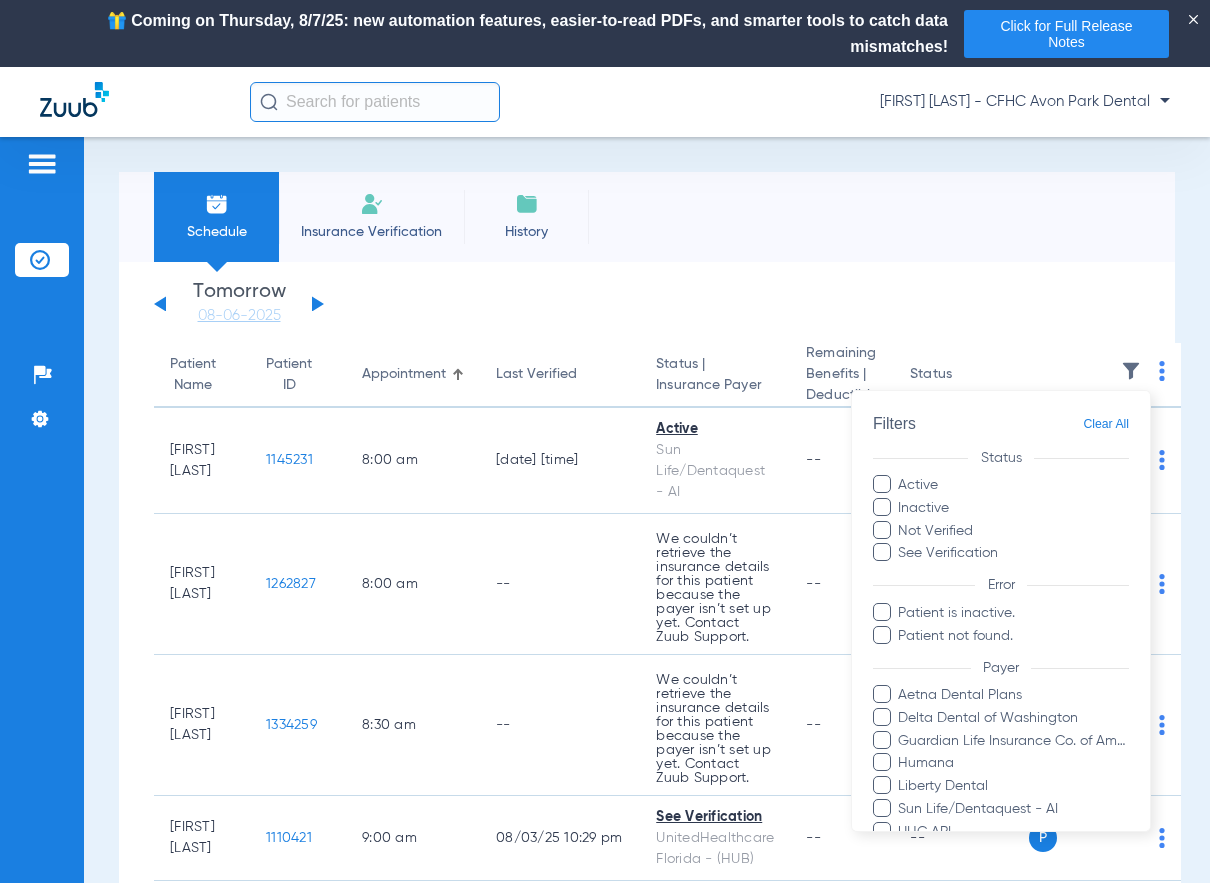 click on "Active" at bounding box center [1001, 485] 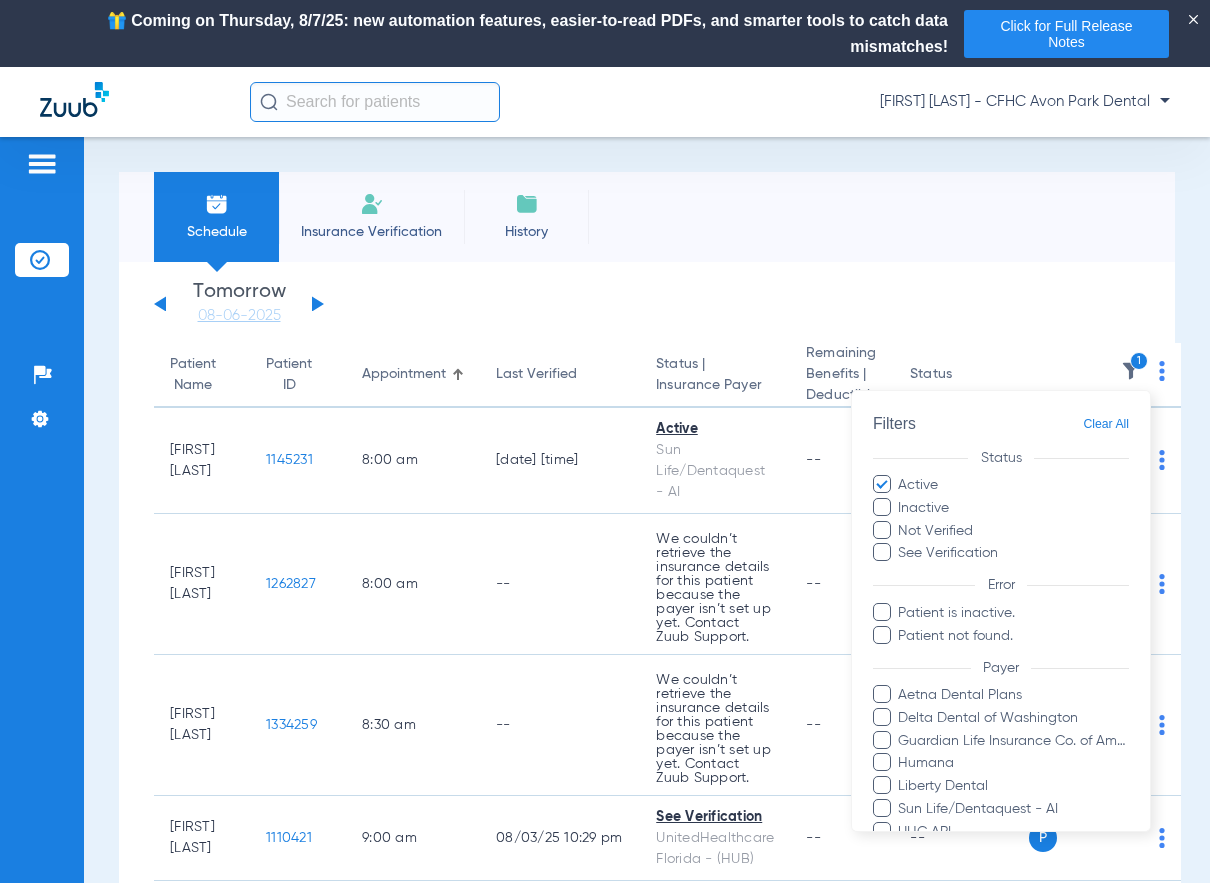 click at bounding box center (882, 529) 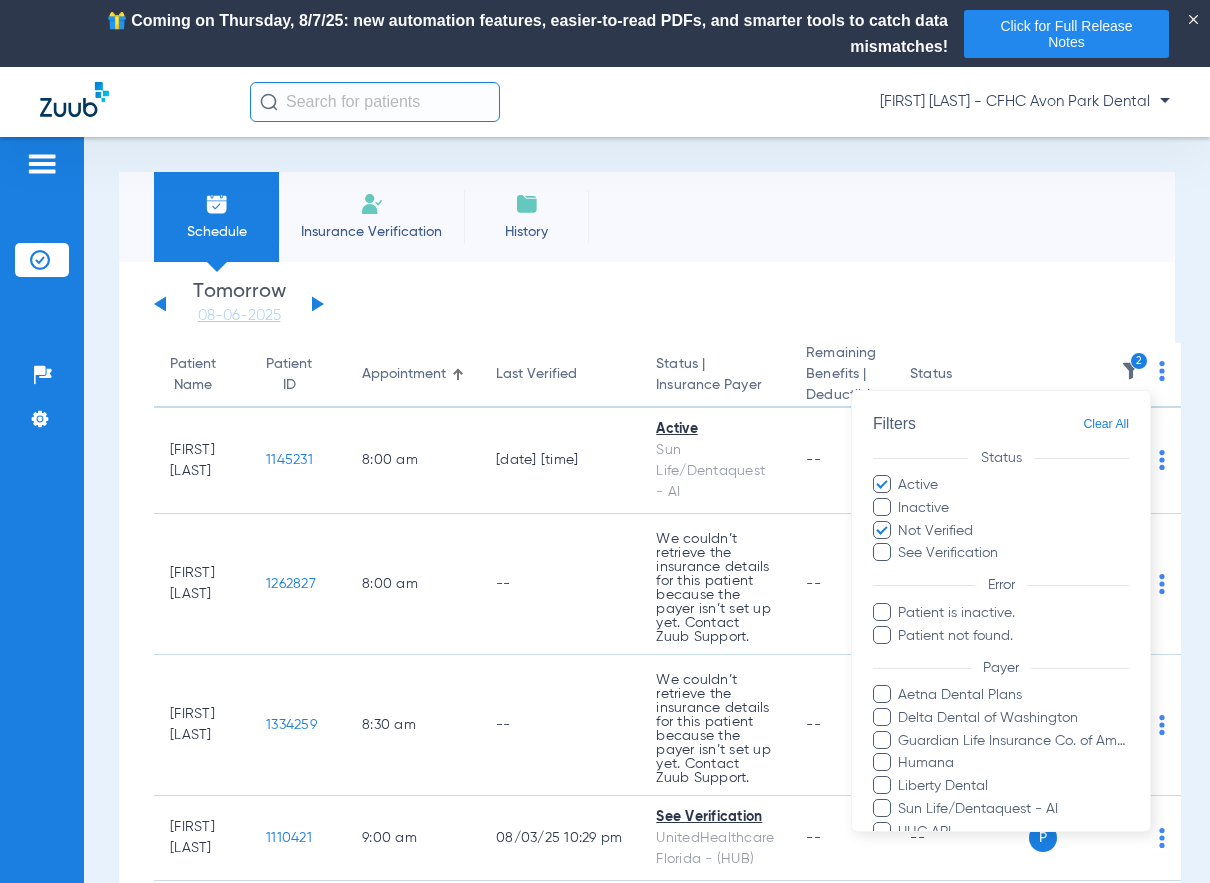 click at bounding box center [882, 552] 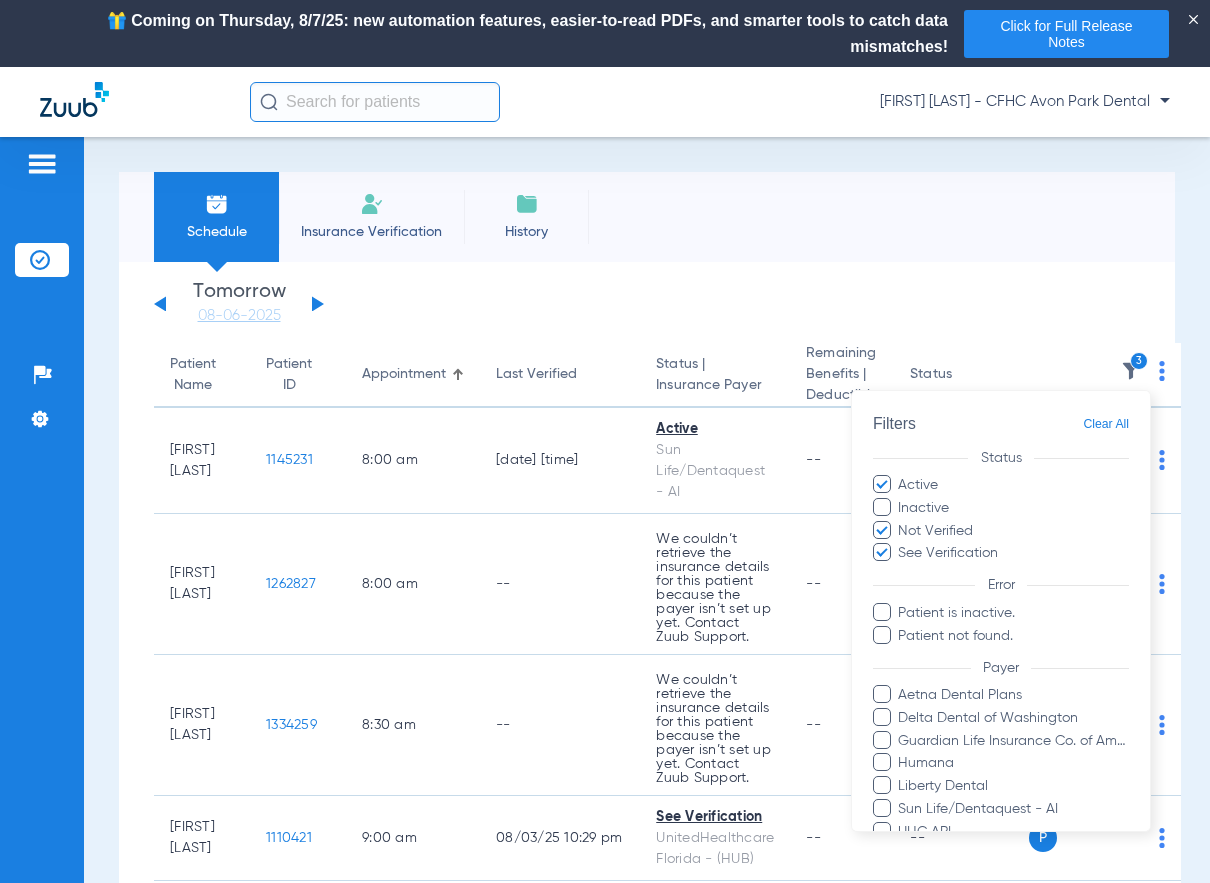 click at bounding box center [882, 611] 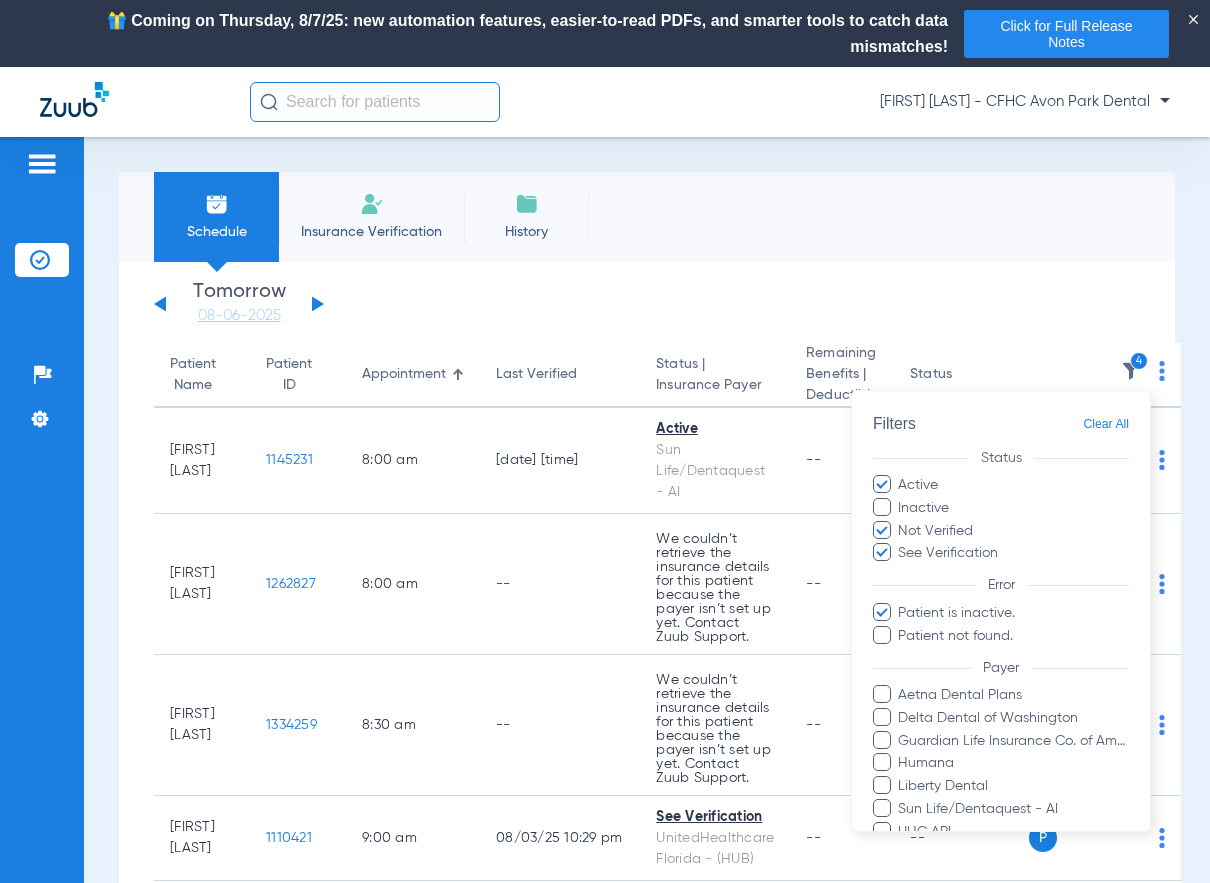 click at bounding box center [882, 634] 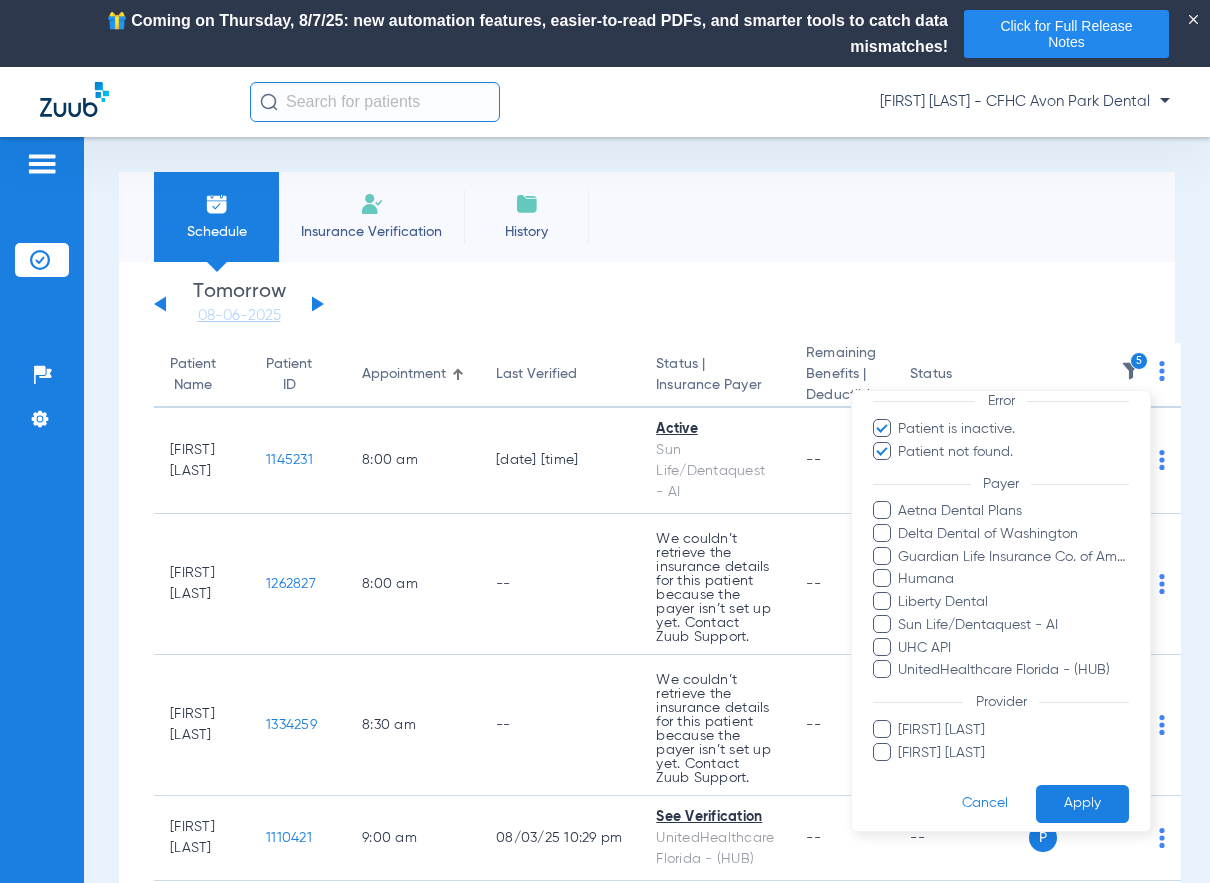 scroll, scrollTop: 197, scrollLeft: 0, axis: vertical 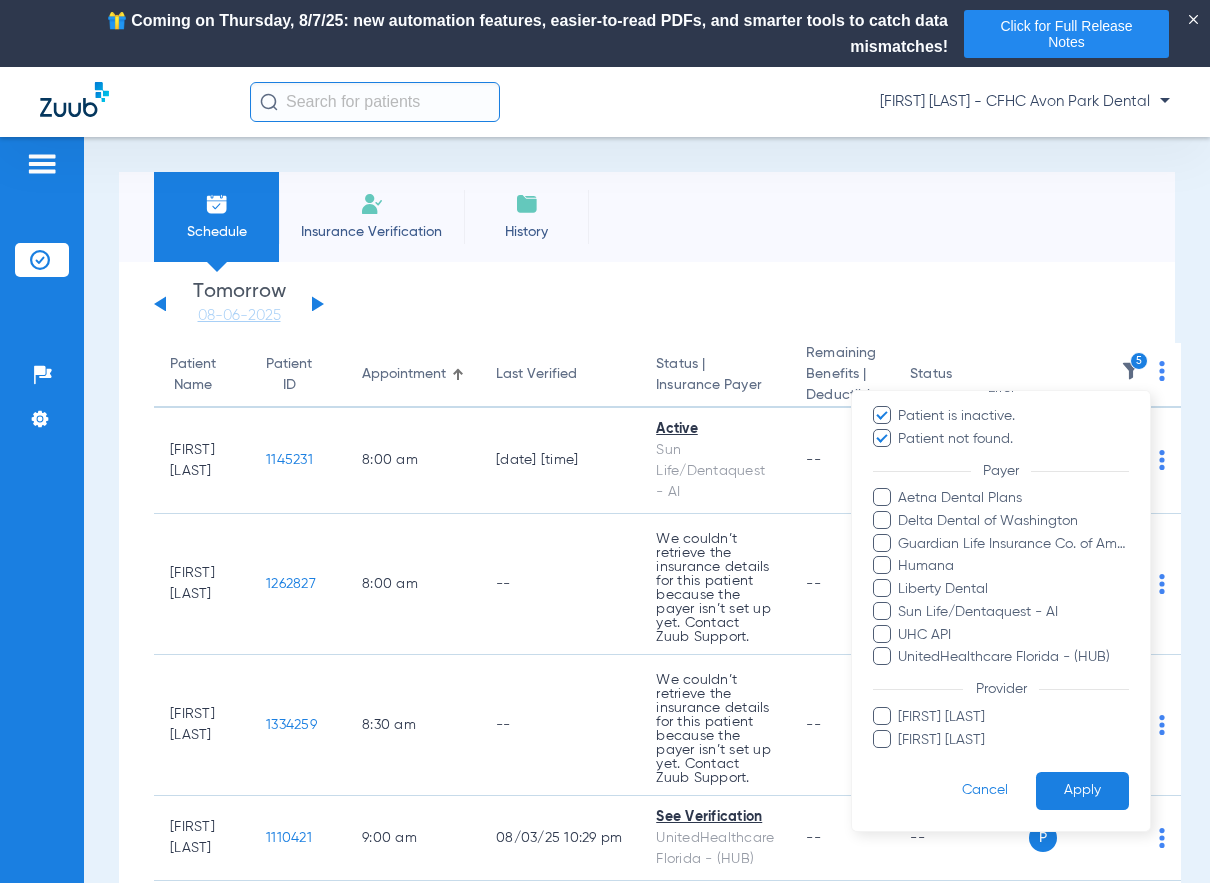 click at bounding box center (882, 497) 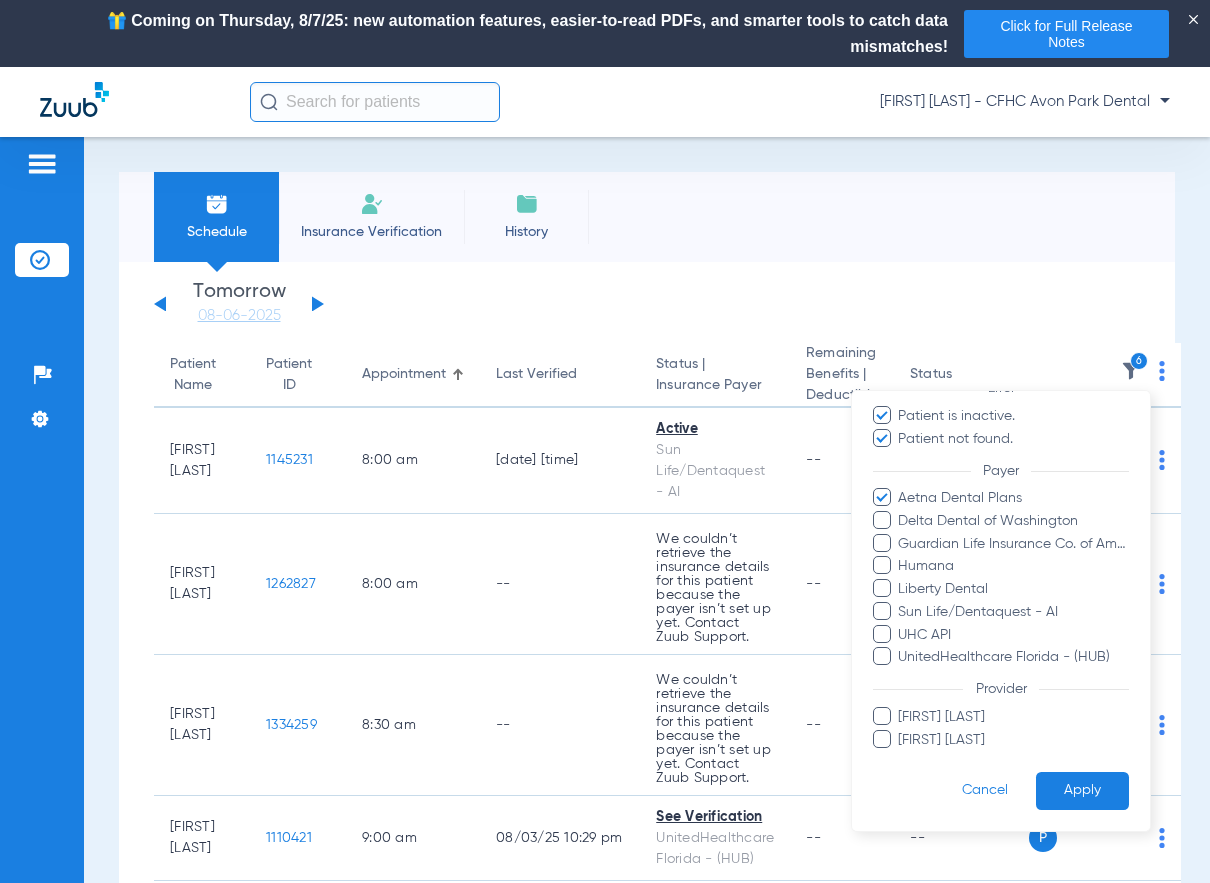 click on "Delta Dental of Washington" at bounding box center [1001, 520] 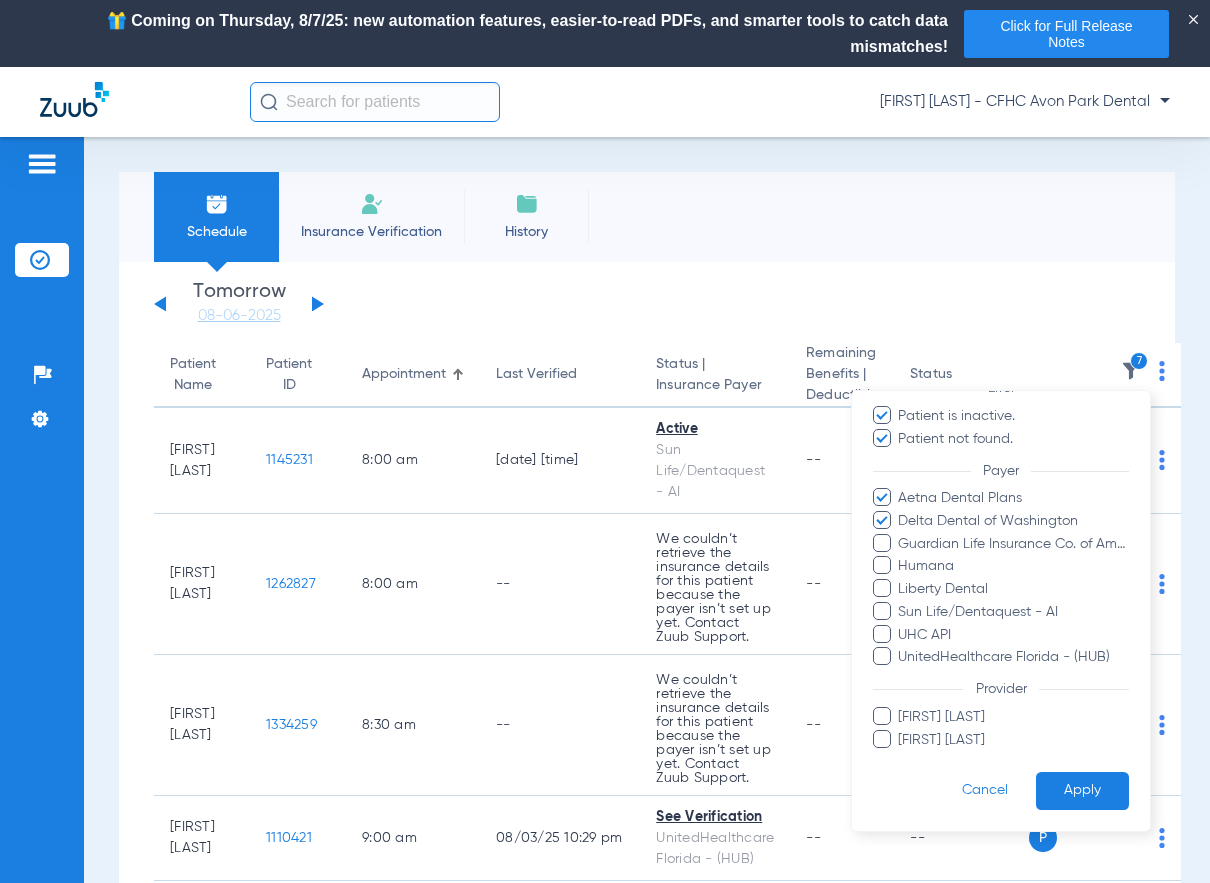 click at bounding box center (882, 565) 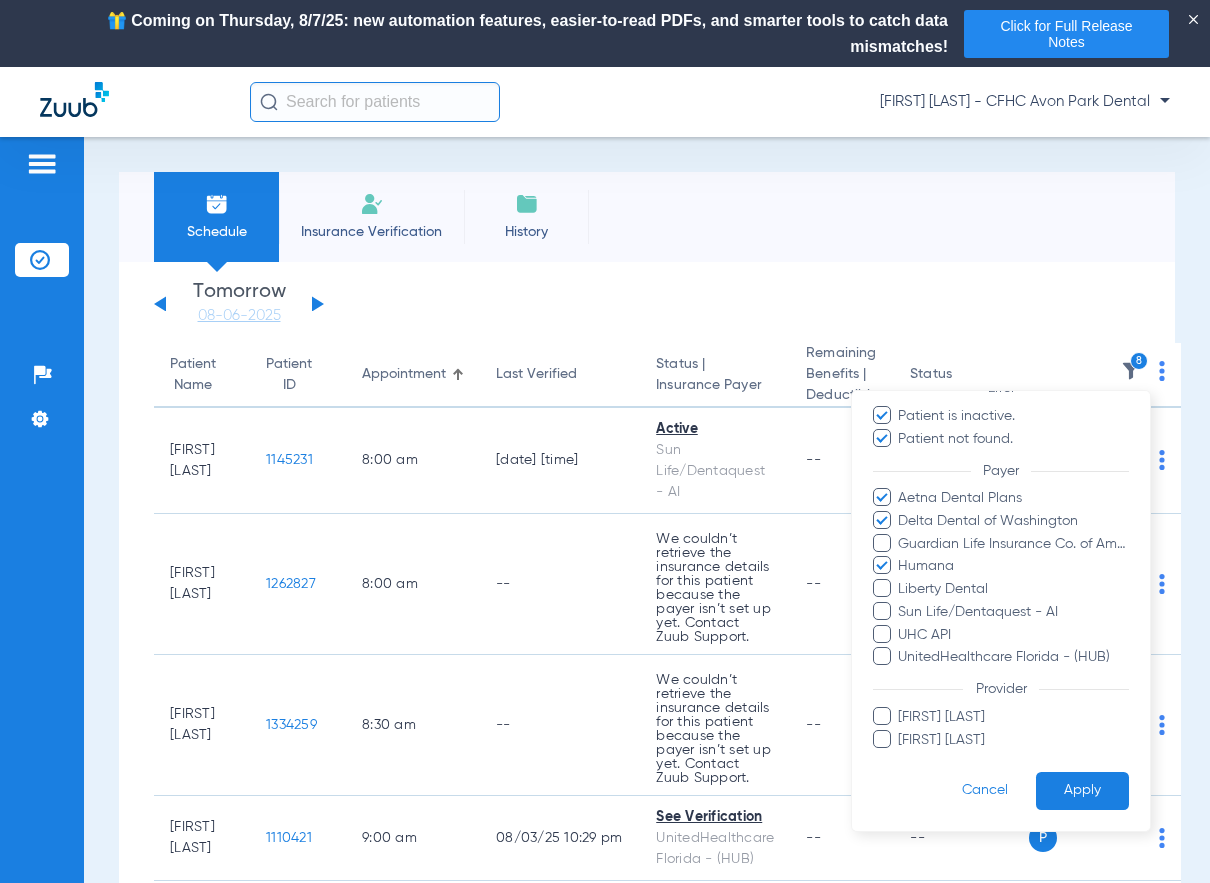 click at bounding box center [882, 542] 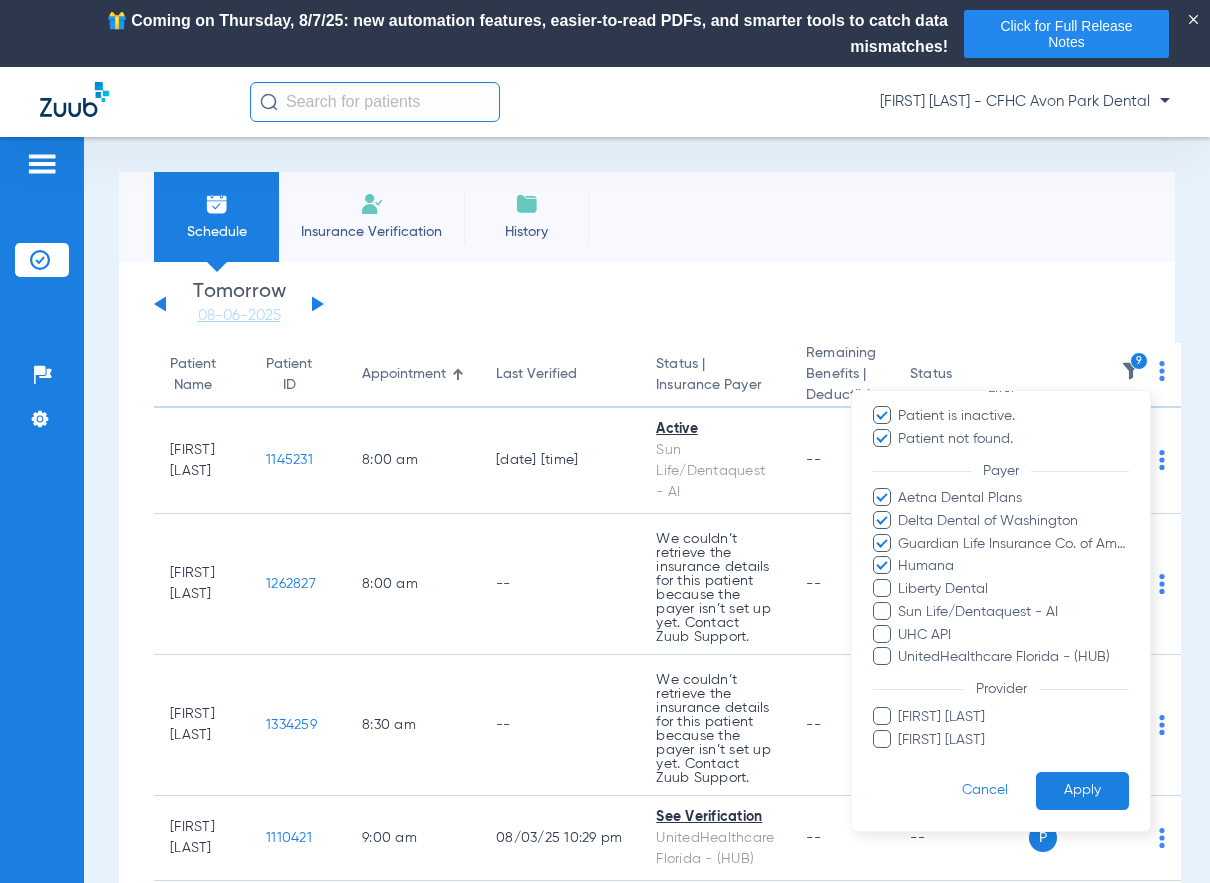 click at bounding box center (882, 588) 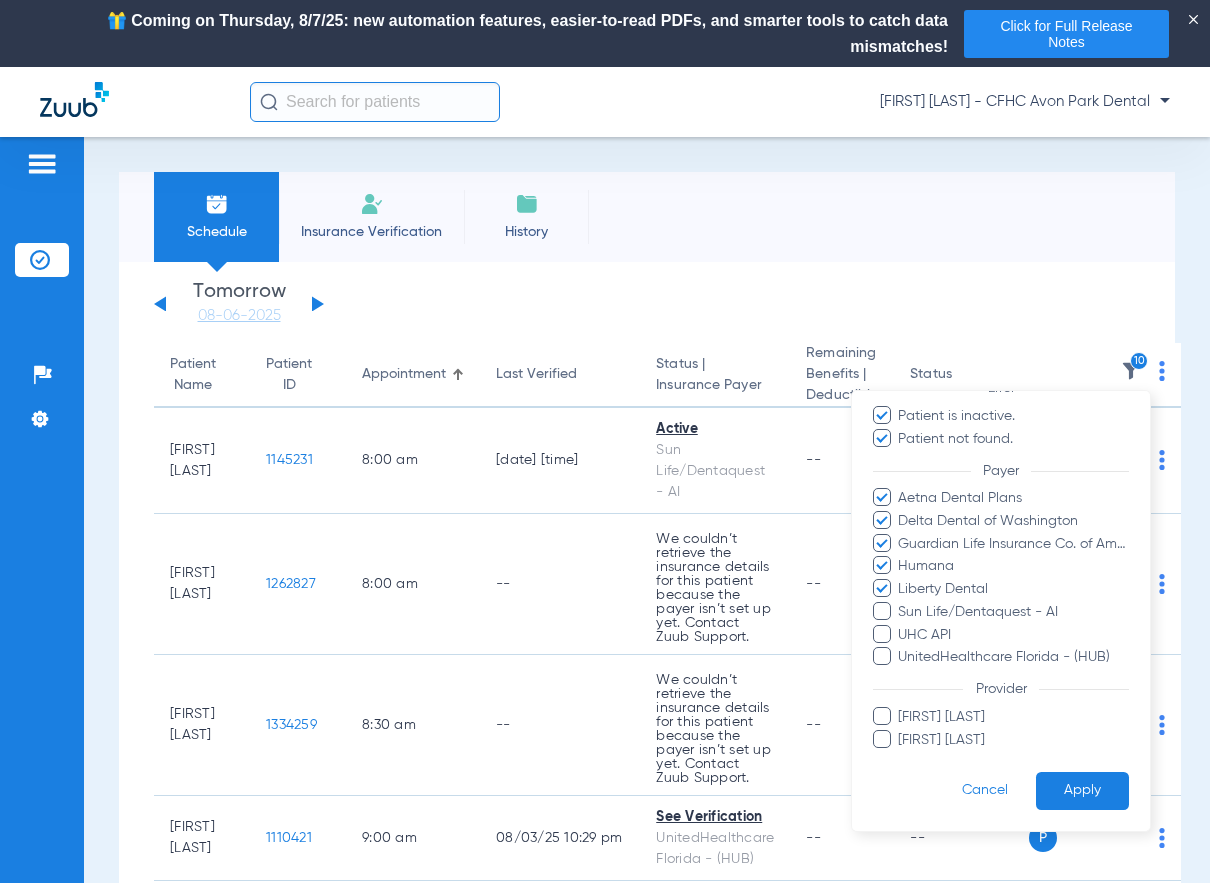 click at bounding box center (882, 610) 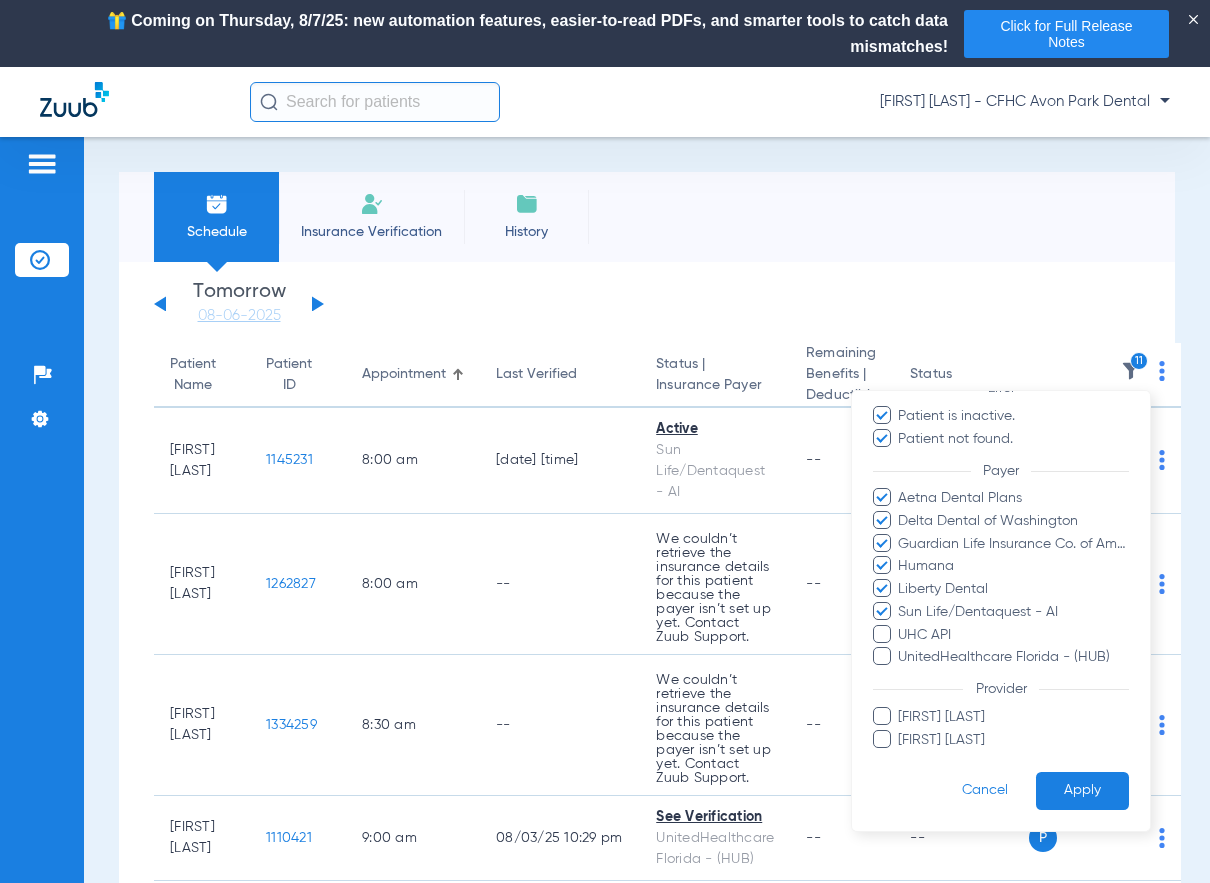 drag, startPoint x: 883, startPoint y: 639, endPoint x: 887, endPoint y: 675, distance: 36.221542 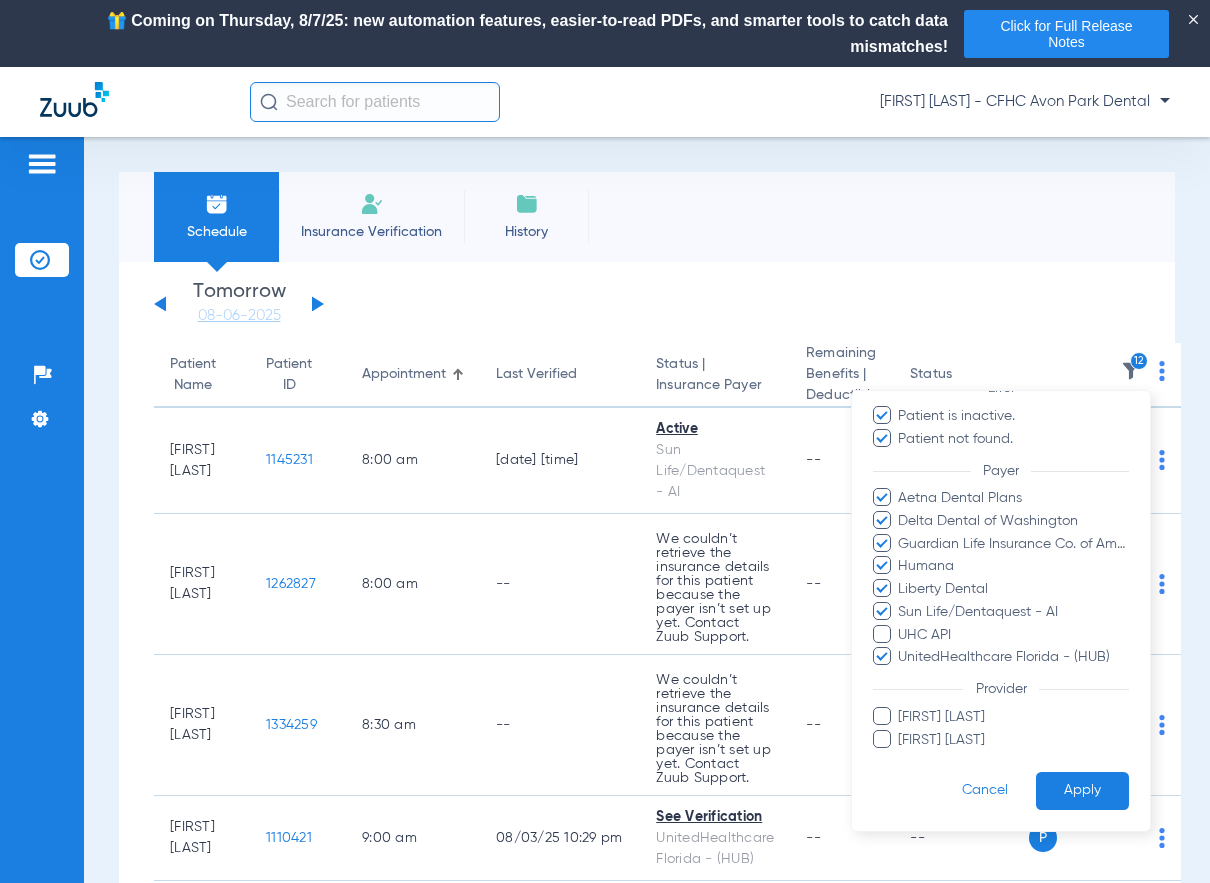 click on "[FIRST] [LAST]" at bounding box center [1001, 716] 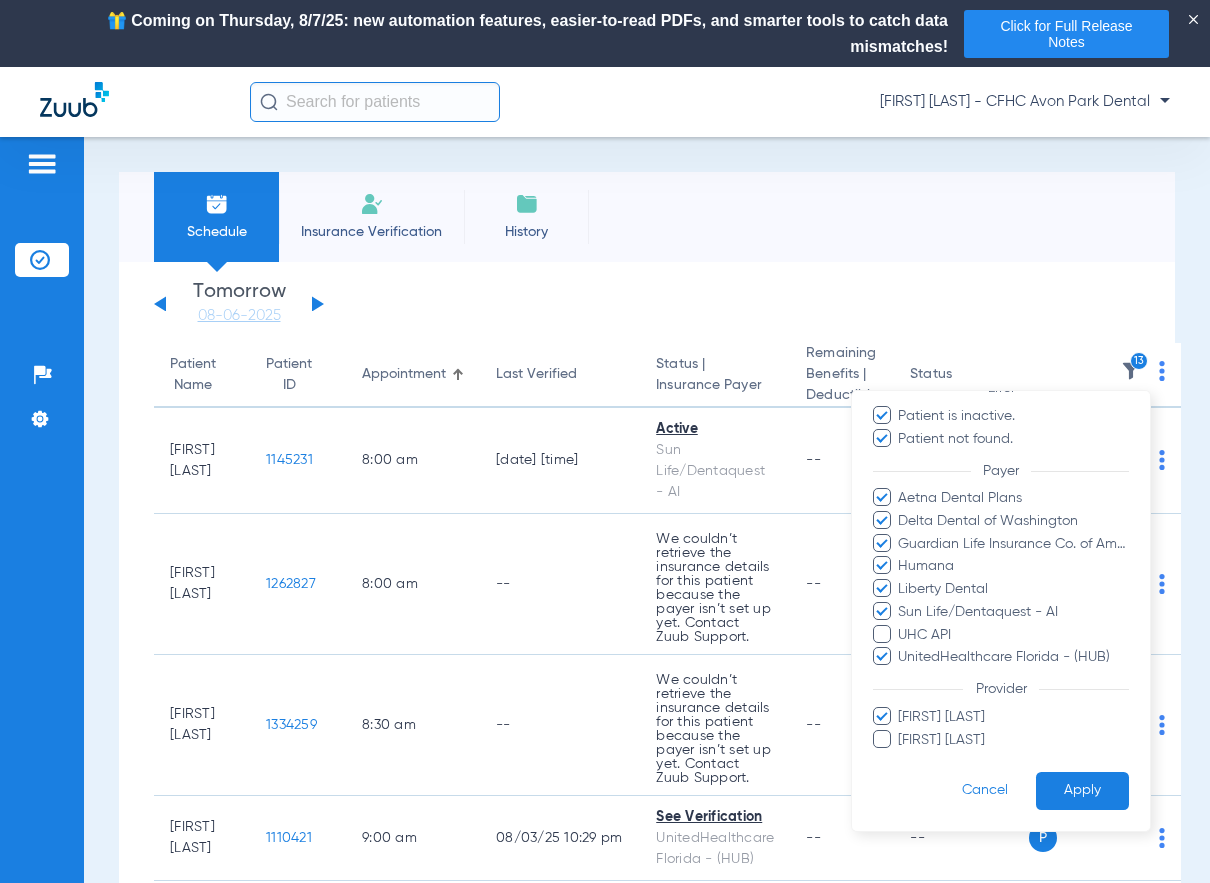 click at bounding box center (882, 738) 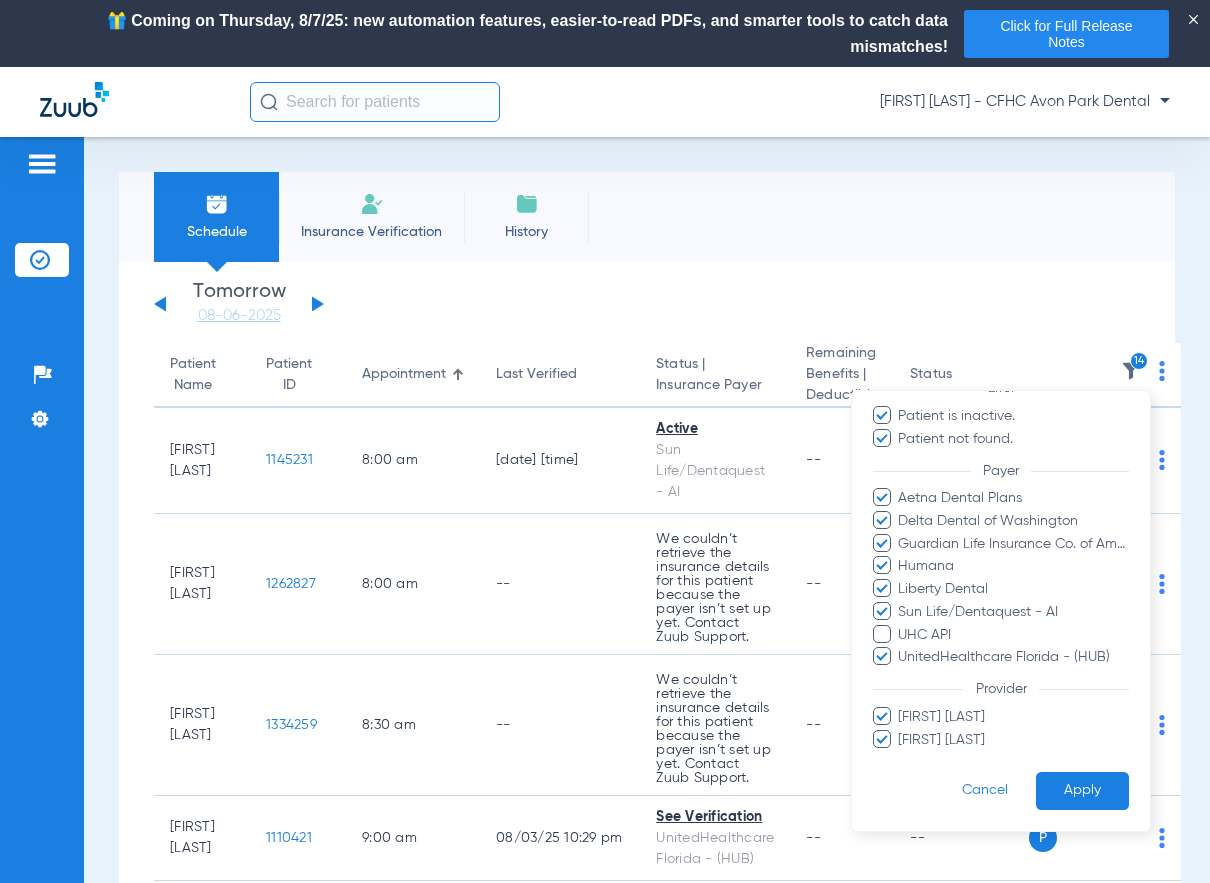 click on "Apply" at bounding box center (1082, 790) 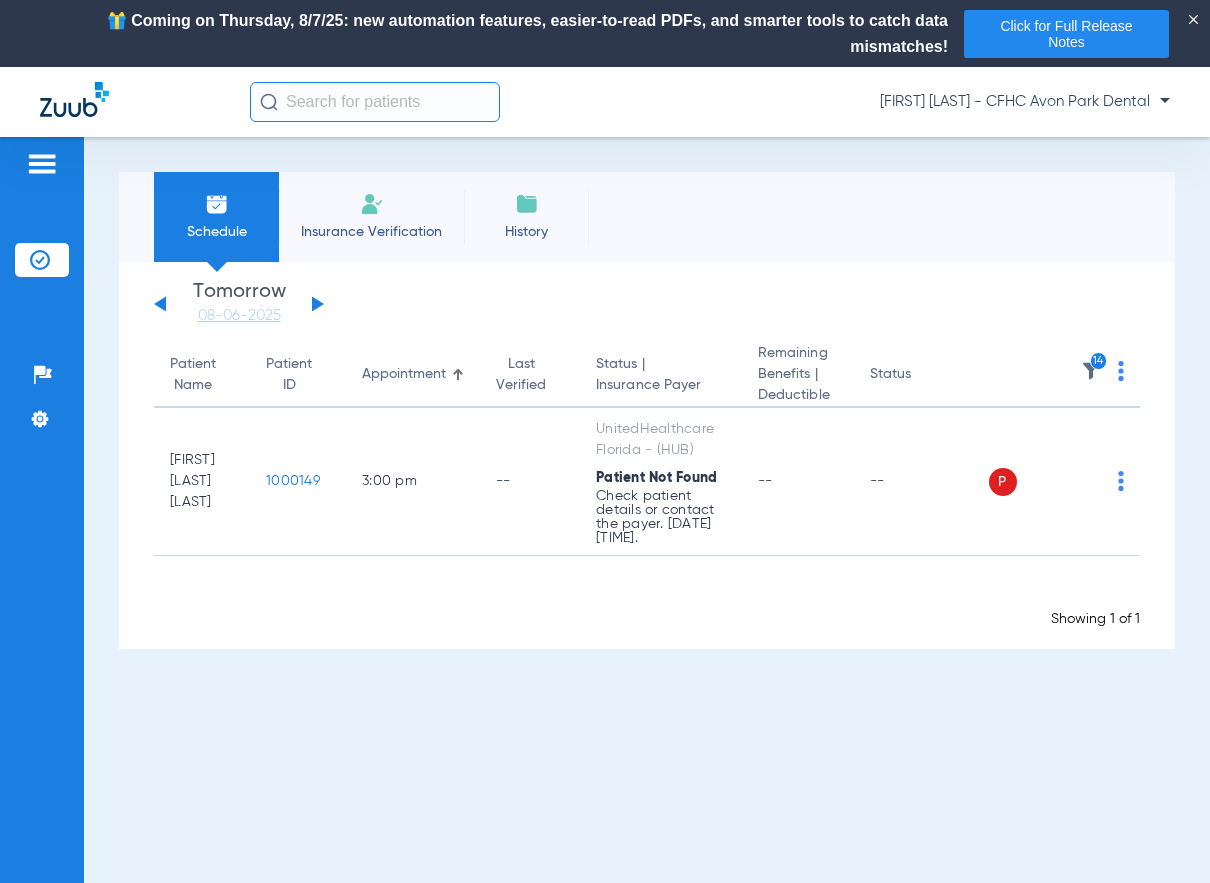 click on "14" 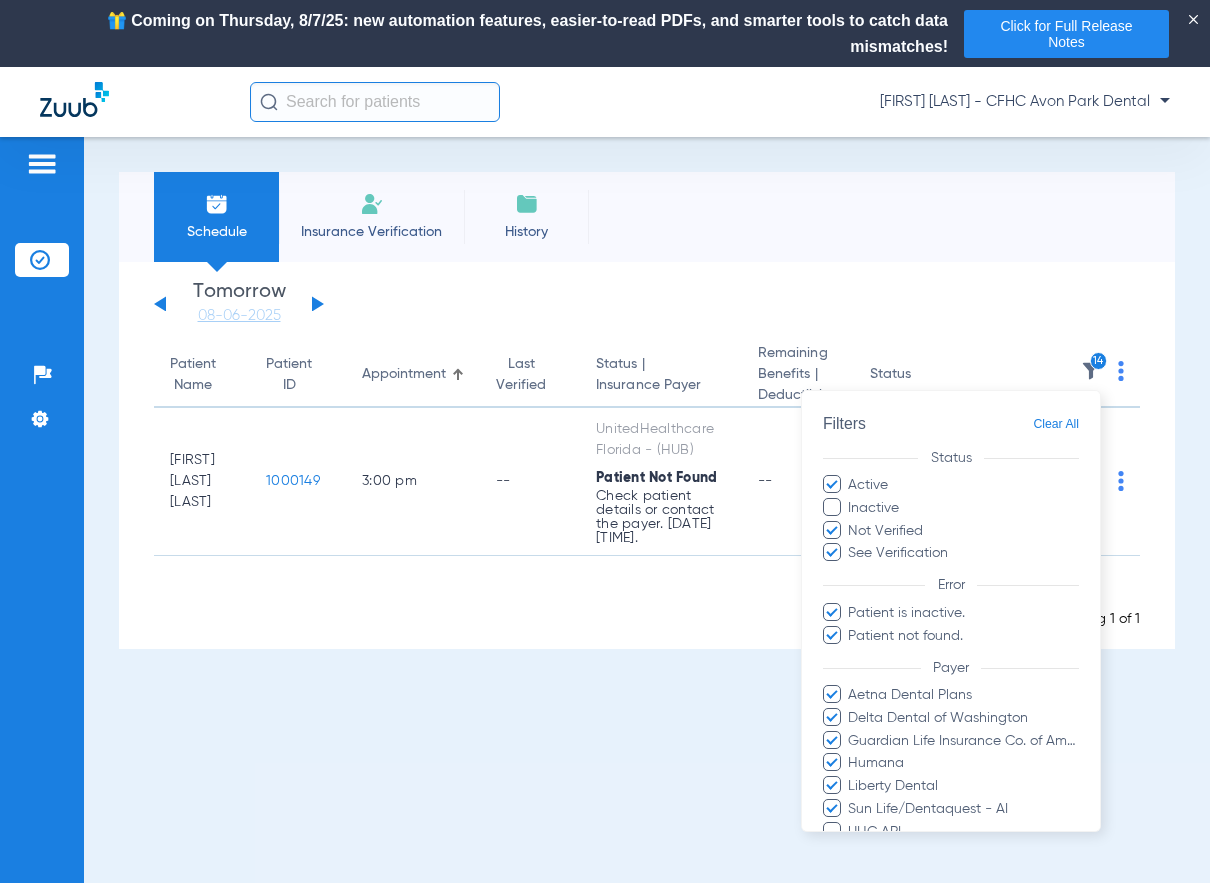 click at bounding box center (605, 441) 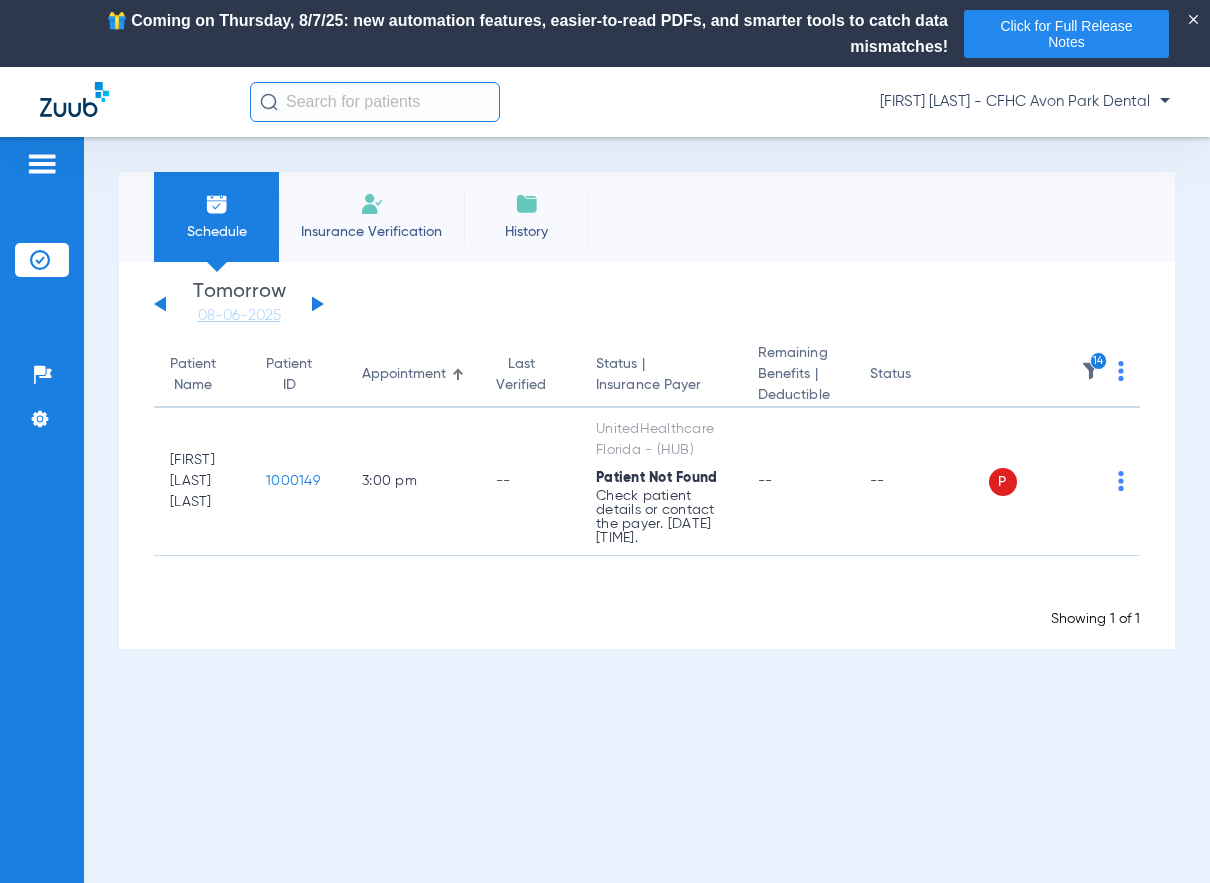 click 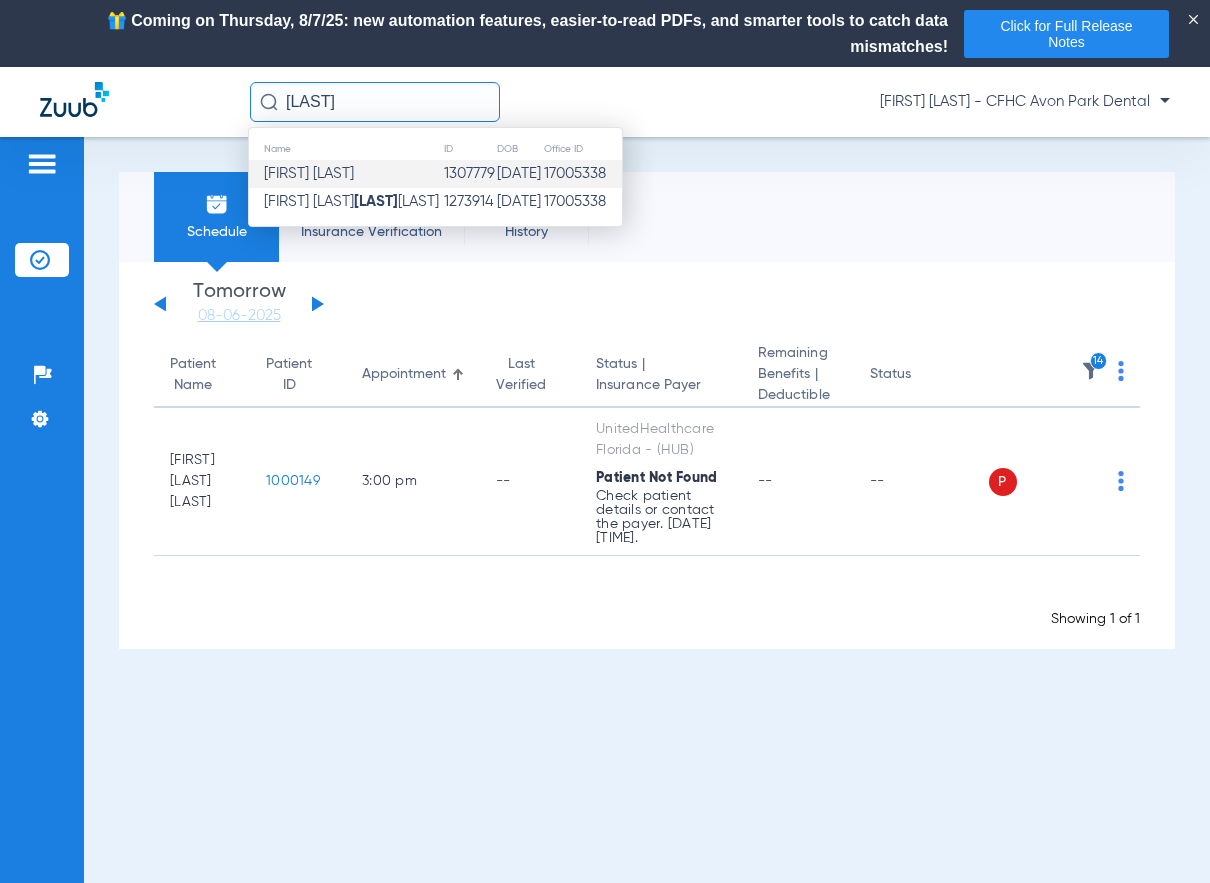 type on "[LAST]" 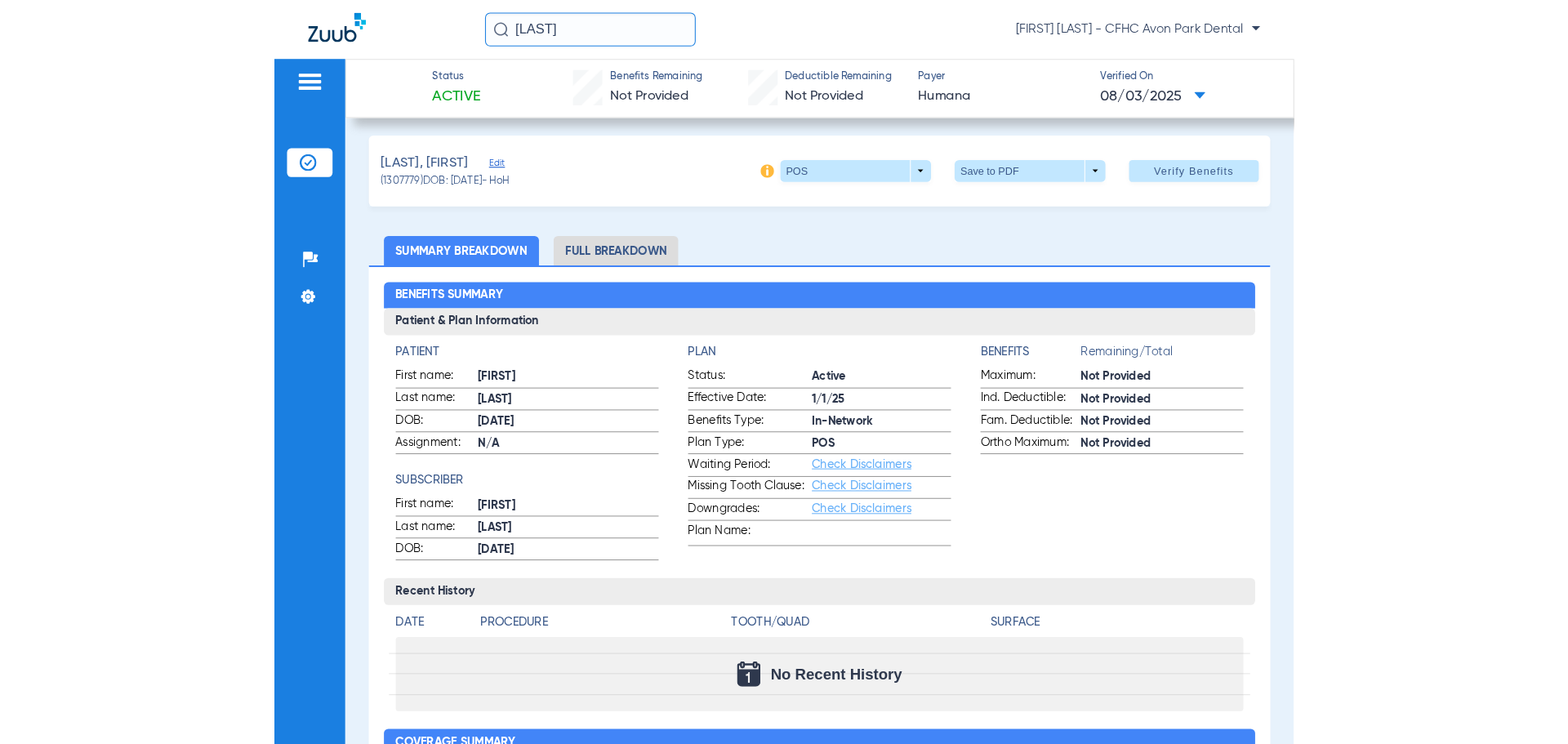 scroll, scrollTop: 0, scrollLeft: 0, axis: both 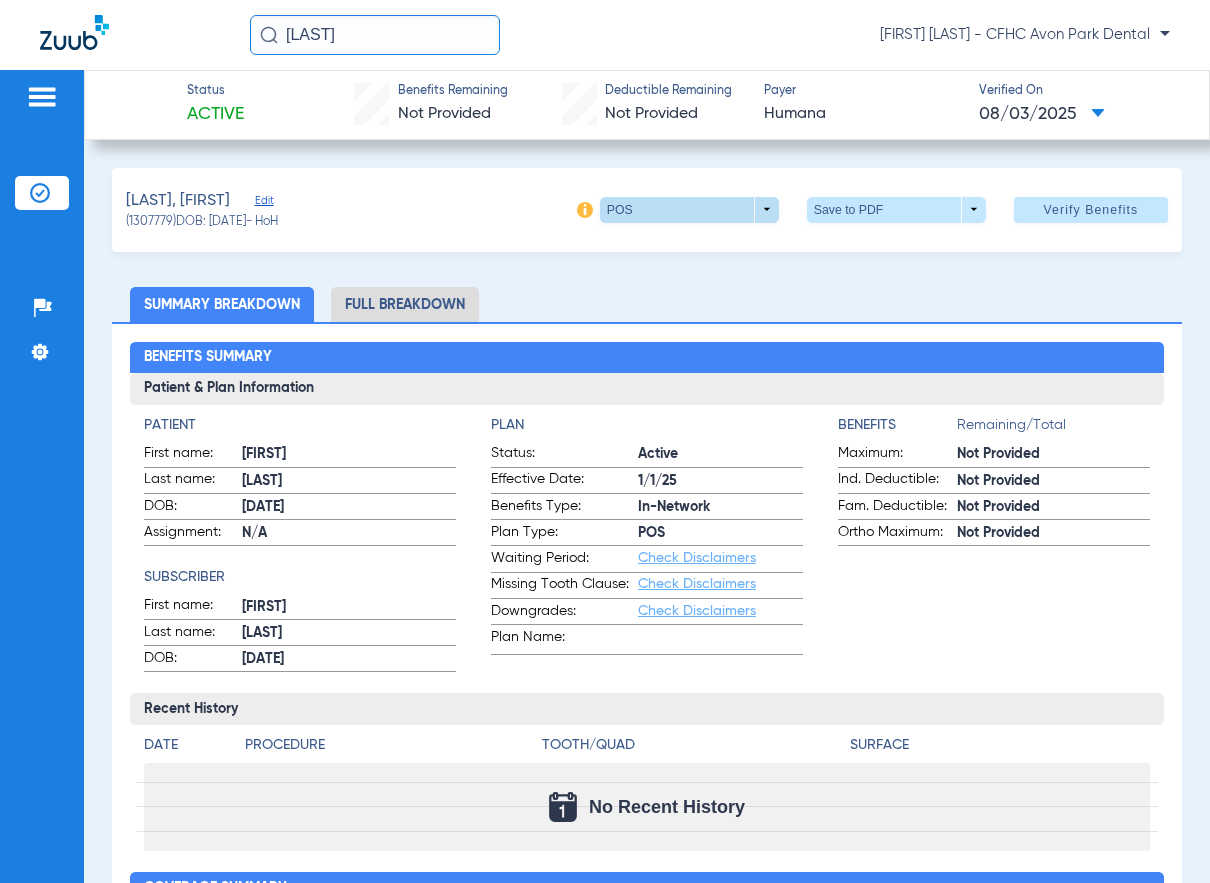 click 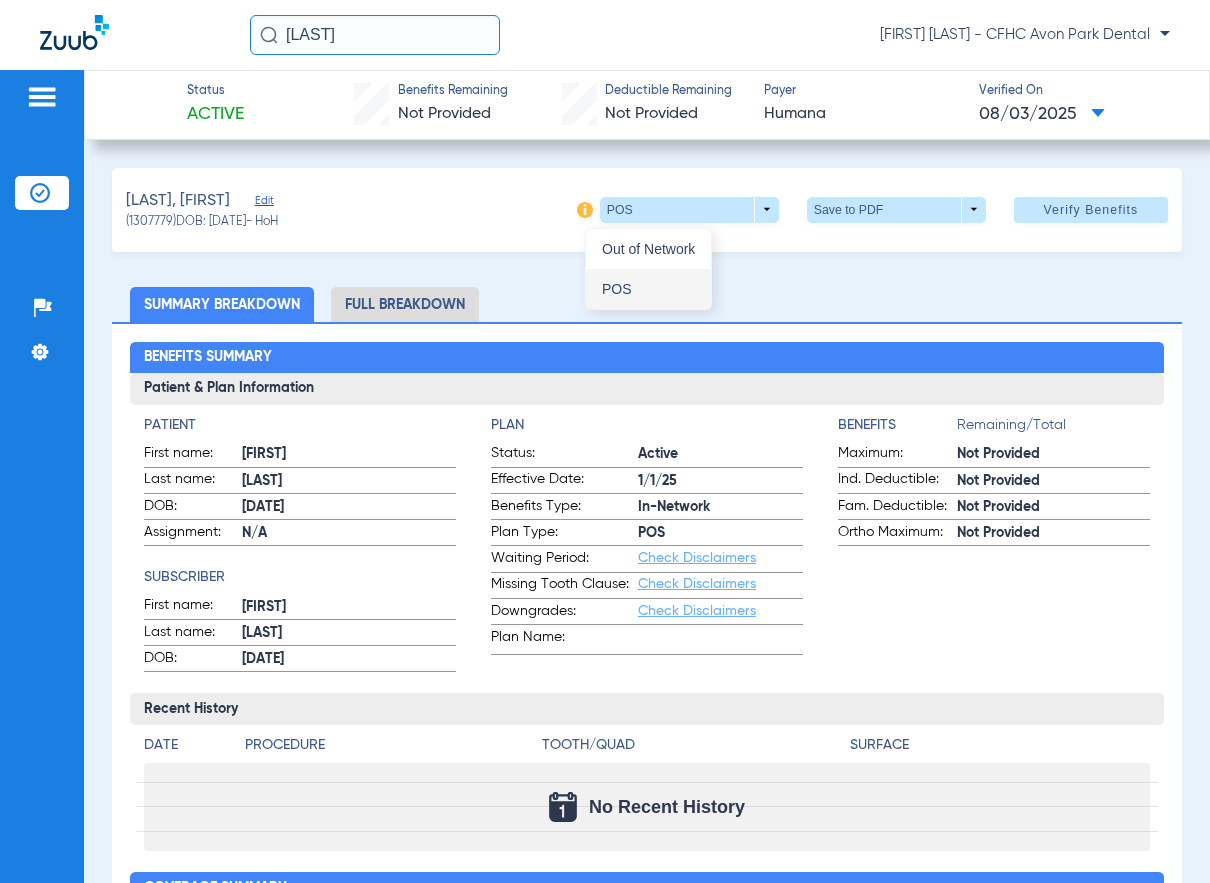 click on "POS" at bounding box center (648, 289) 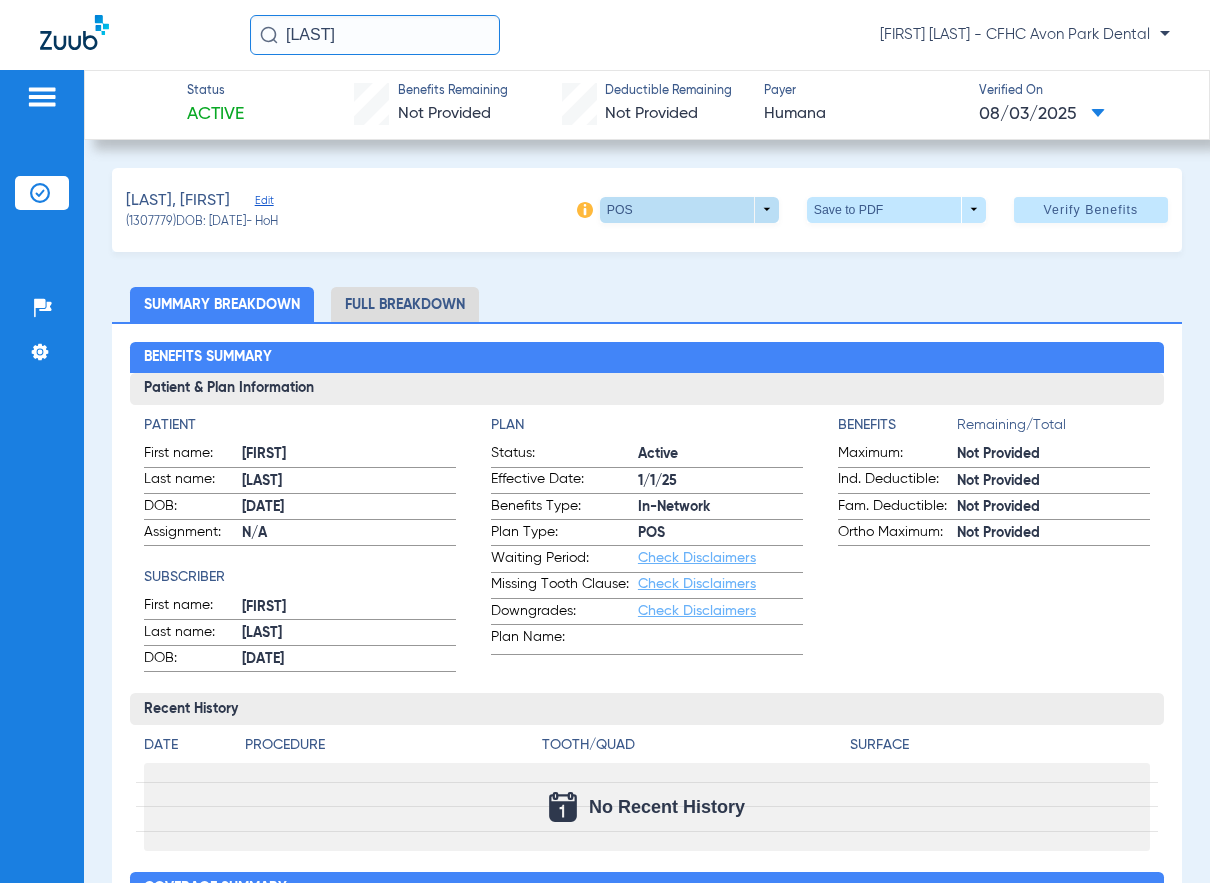 click 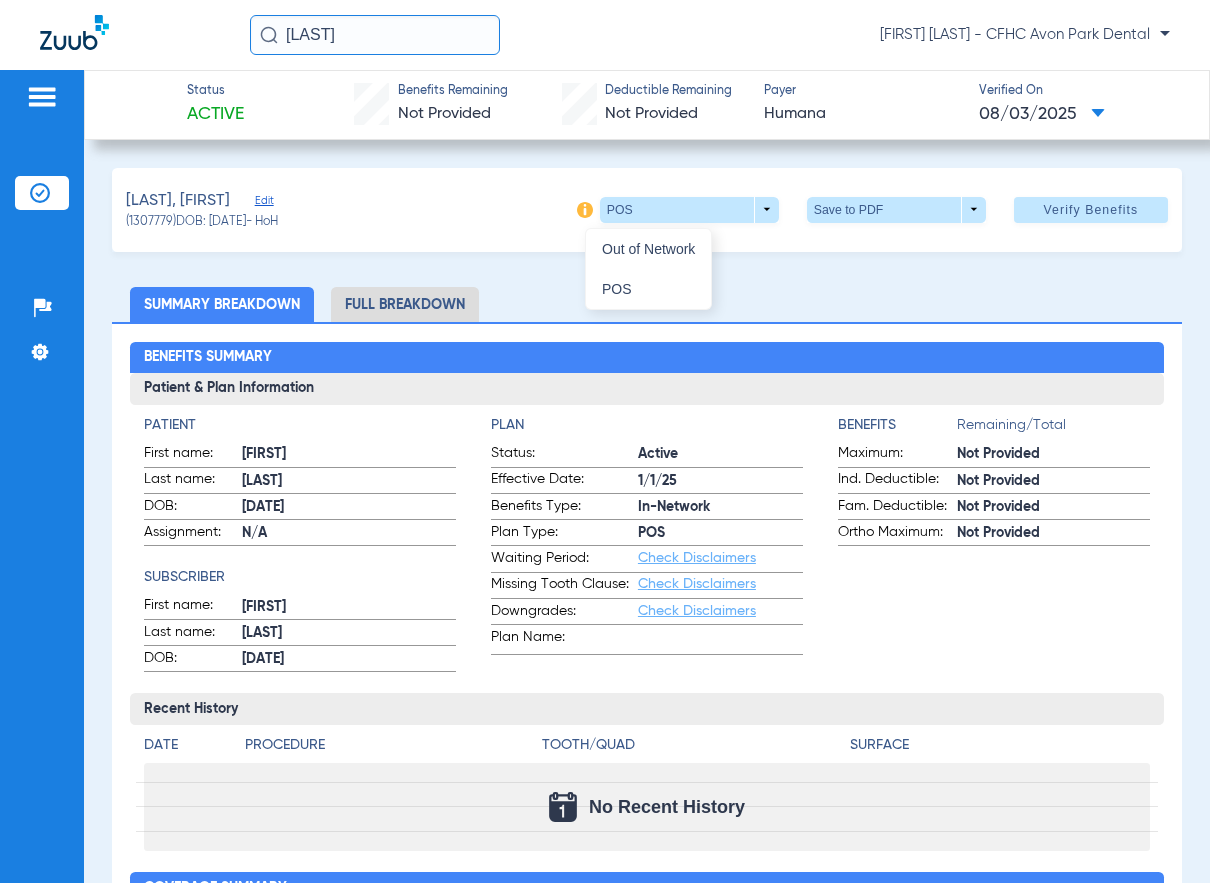click on "Out of Network   POS" at bounding box center (753, 266) 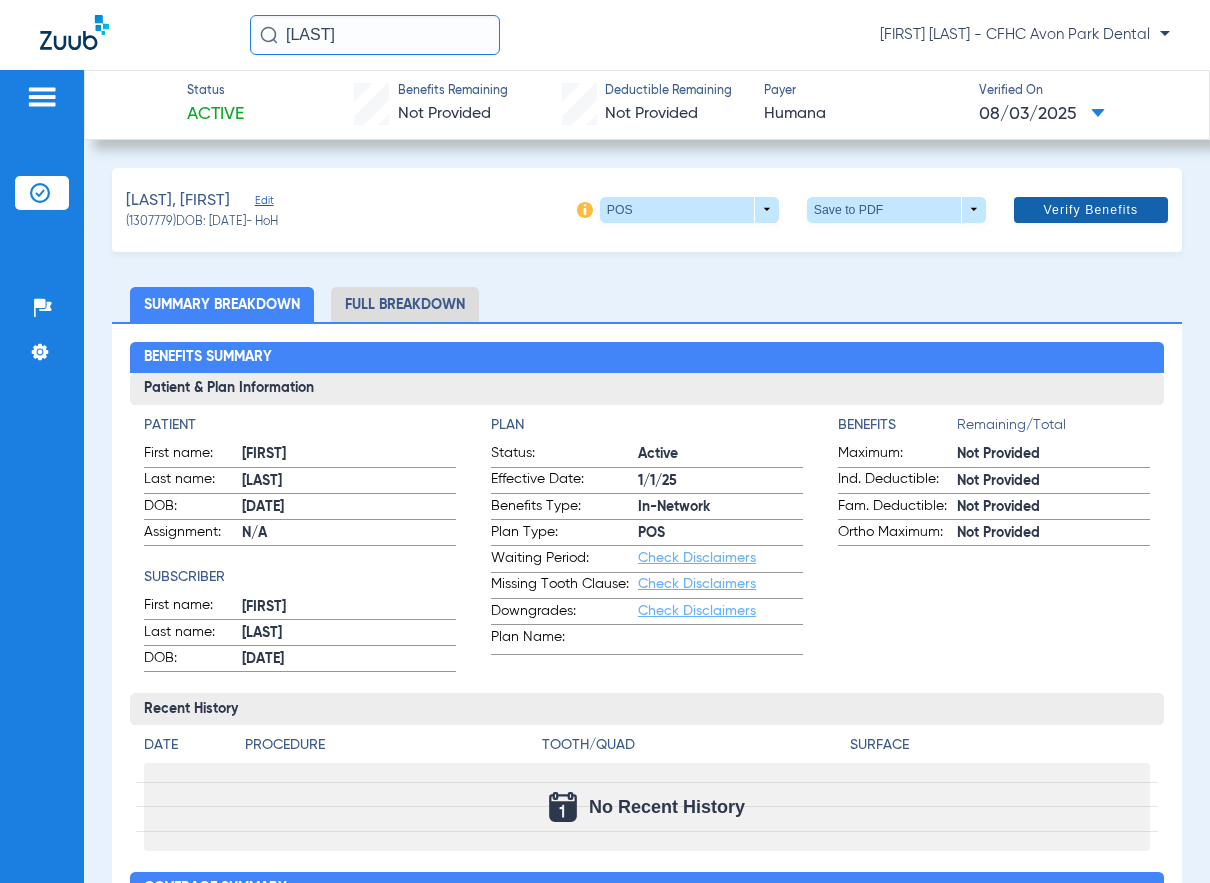 click on "Verify Benefits" 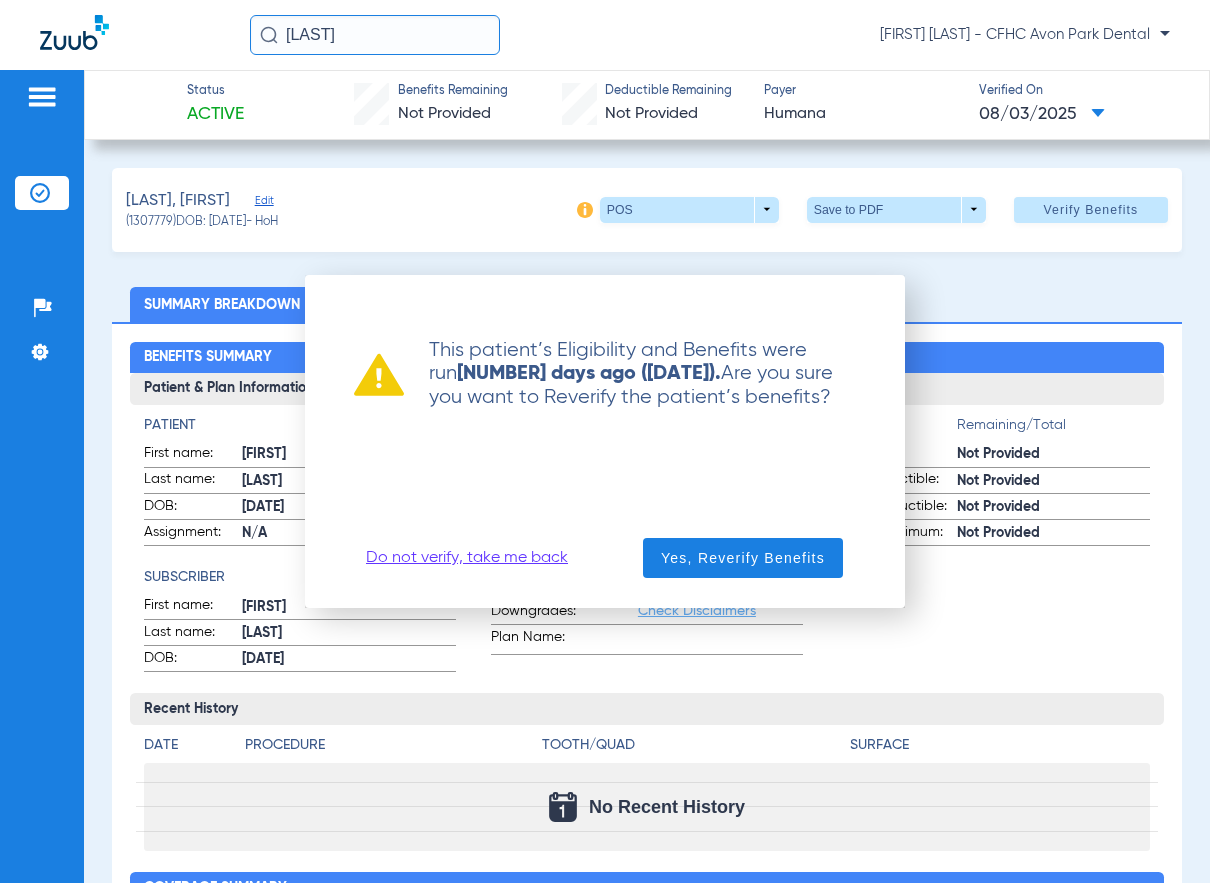 click at bounding box center (605, 441) 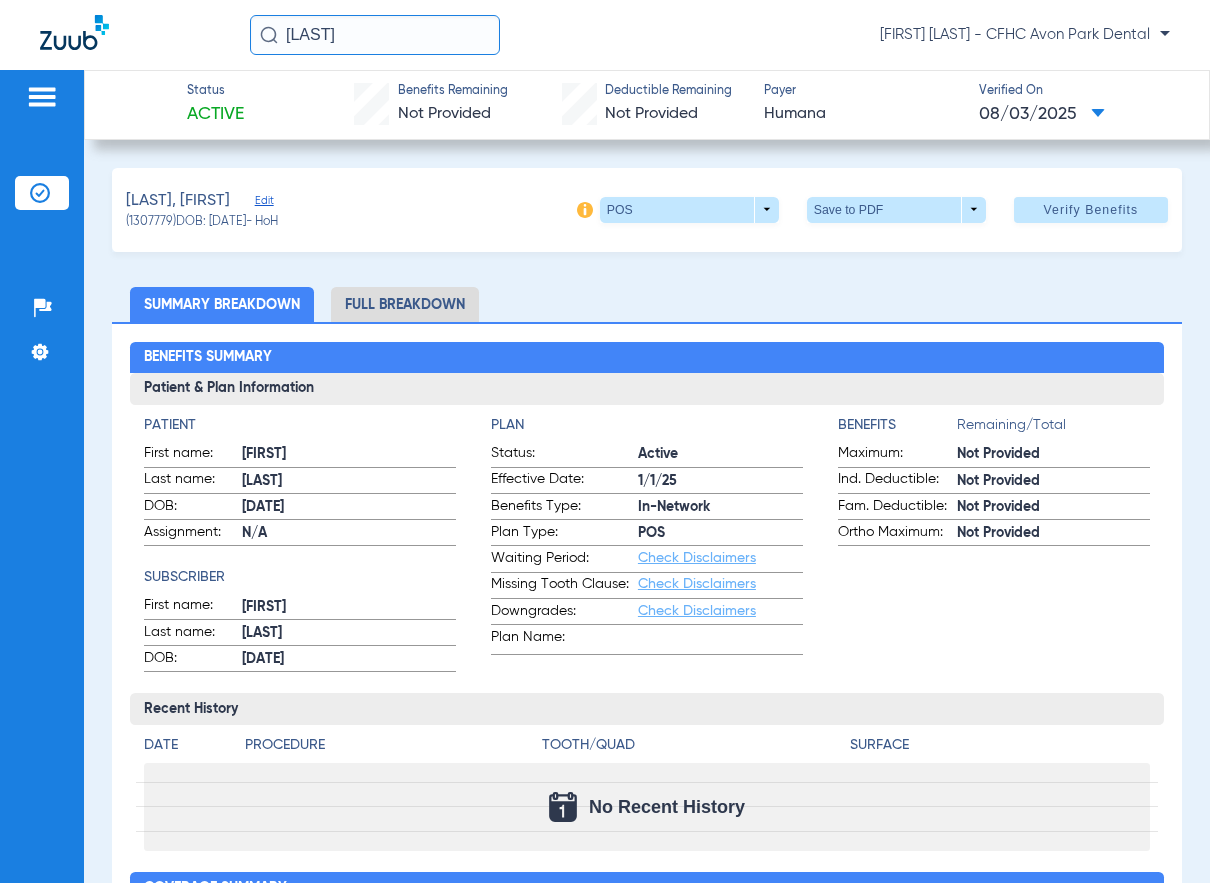 click on "[LAST] [FIRST] - CFHC Avon Park Dental" 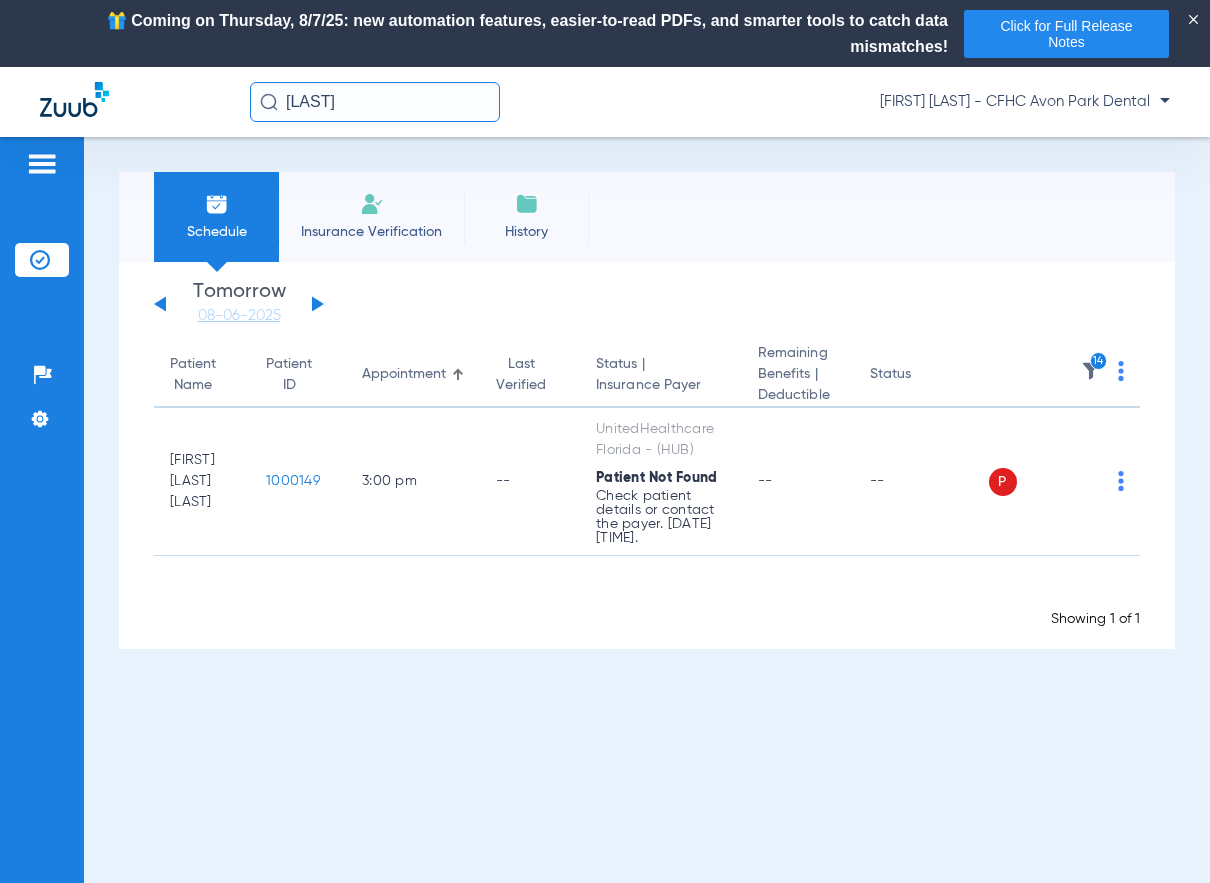click on "Schedule Insurance Verification History  Last Appt. Sync Time:   Today - [TIME]" 